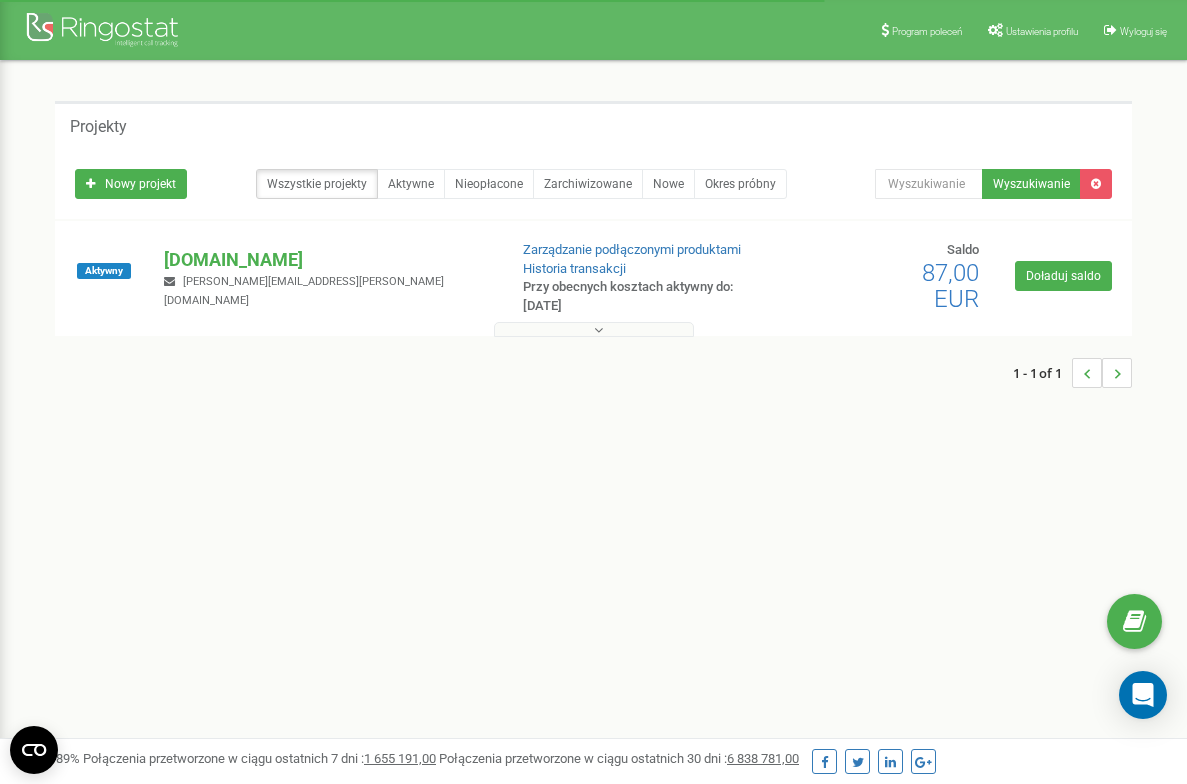 scroll, scrollTop: 0, scrollLeft: 0, axis: both 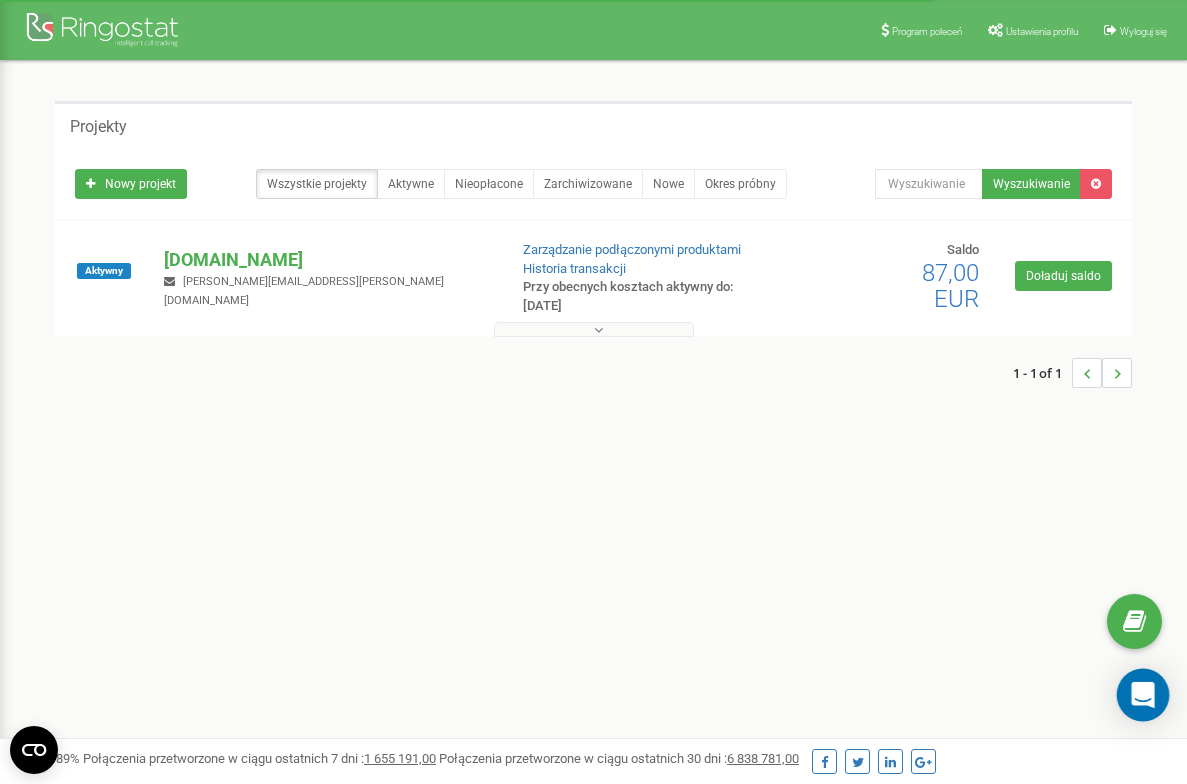 click 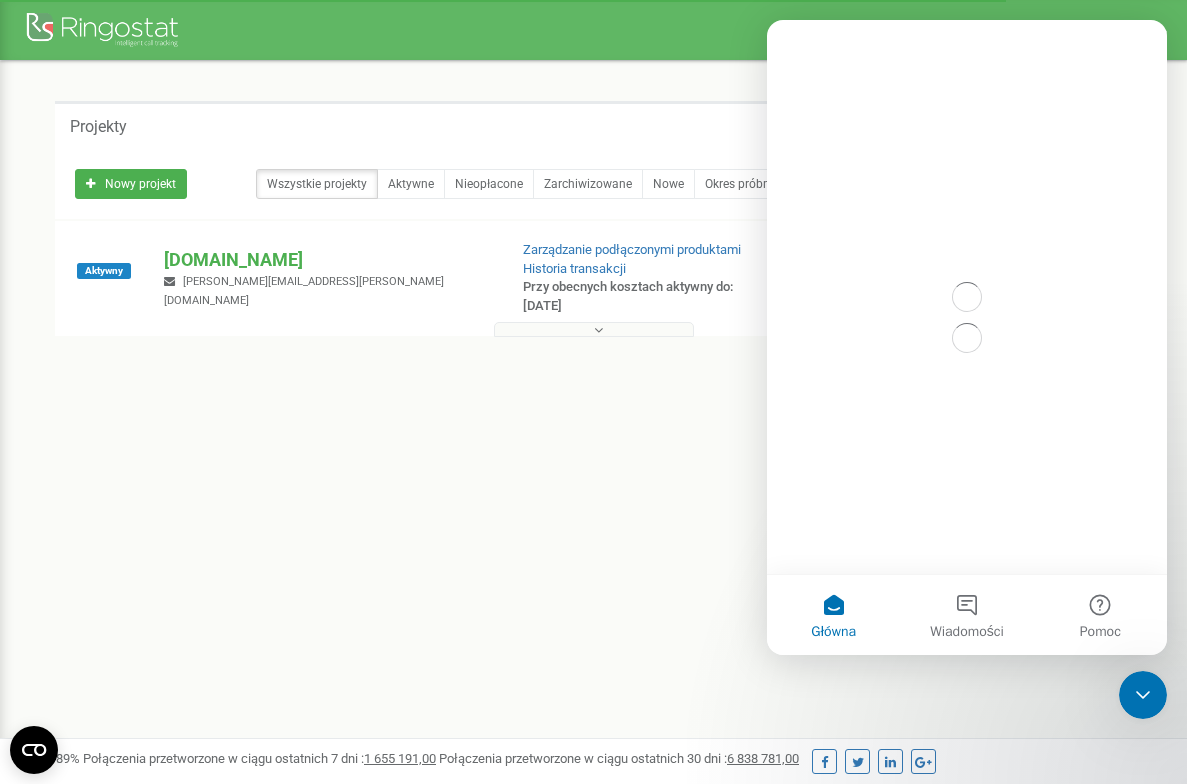 scroll, scrollTop: 0, scrollLeft: 0, axis: both 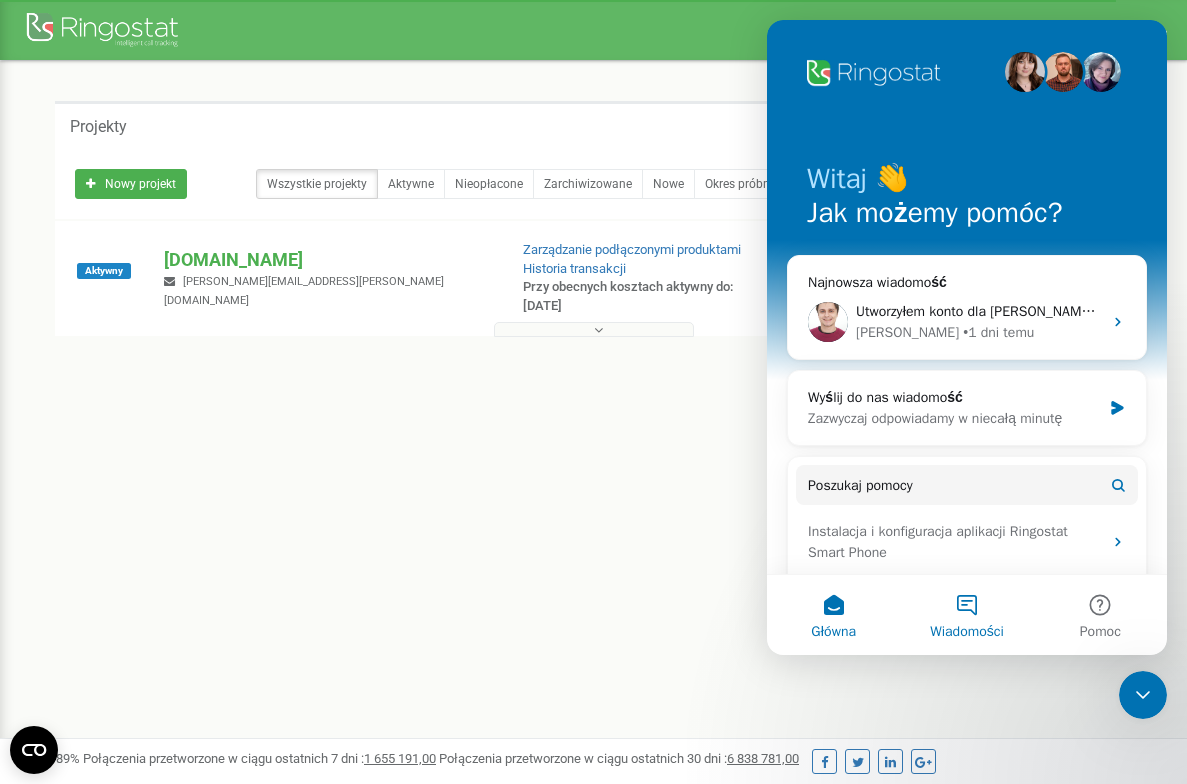 click on "Wiadomości" at bounding box center (966, 615) 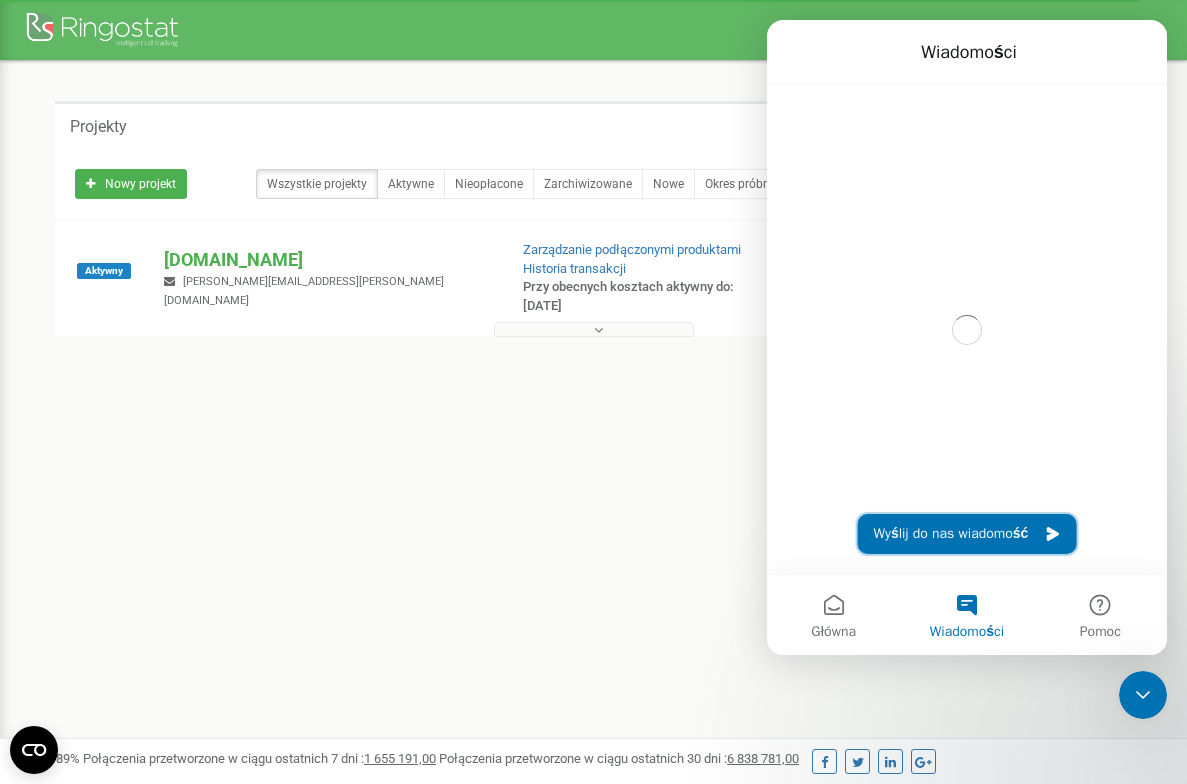 click on "Wyślij do nas wiadomość" at bounding box center [967, 534] 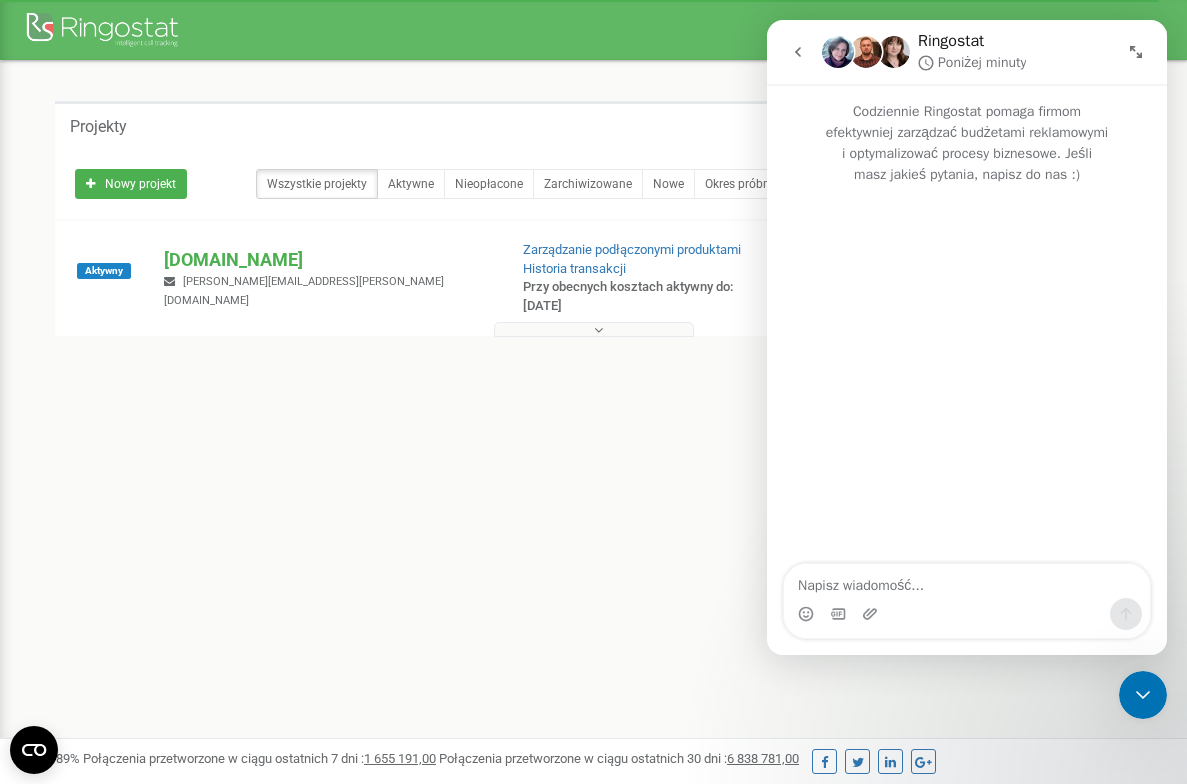 click at bounding box center (967, 581) 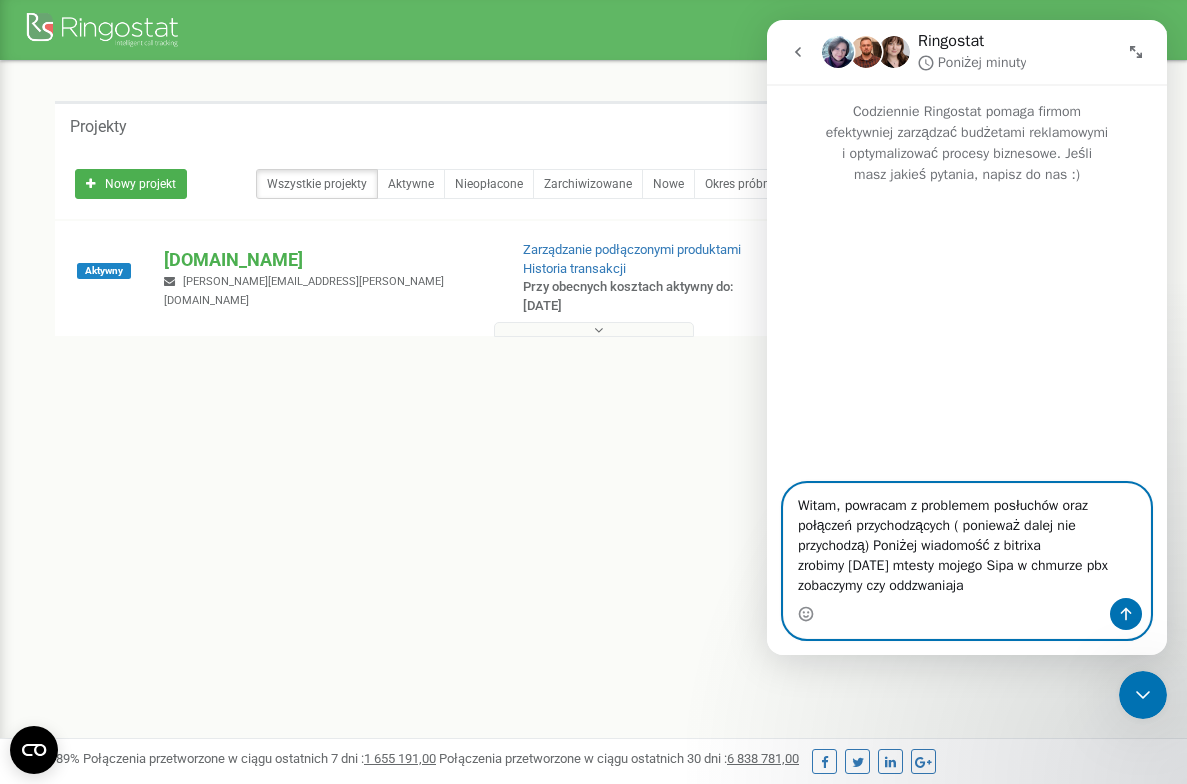 type on "Witam, powracam z problemem posłuchów oraz połączeń przychodzących ( ponieważ dalej nie przychodzą) Poniżej wiadomość z bitrixa
zrobimy [DATE] mtesty mojego Sipa w chmurze pbx zobaczymy czy oddzwaniają" 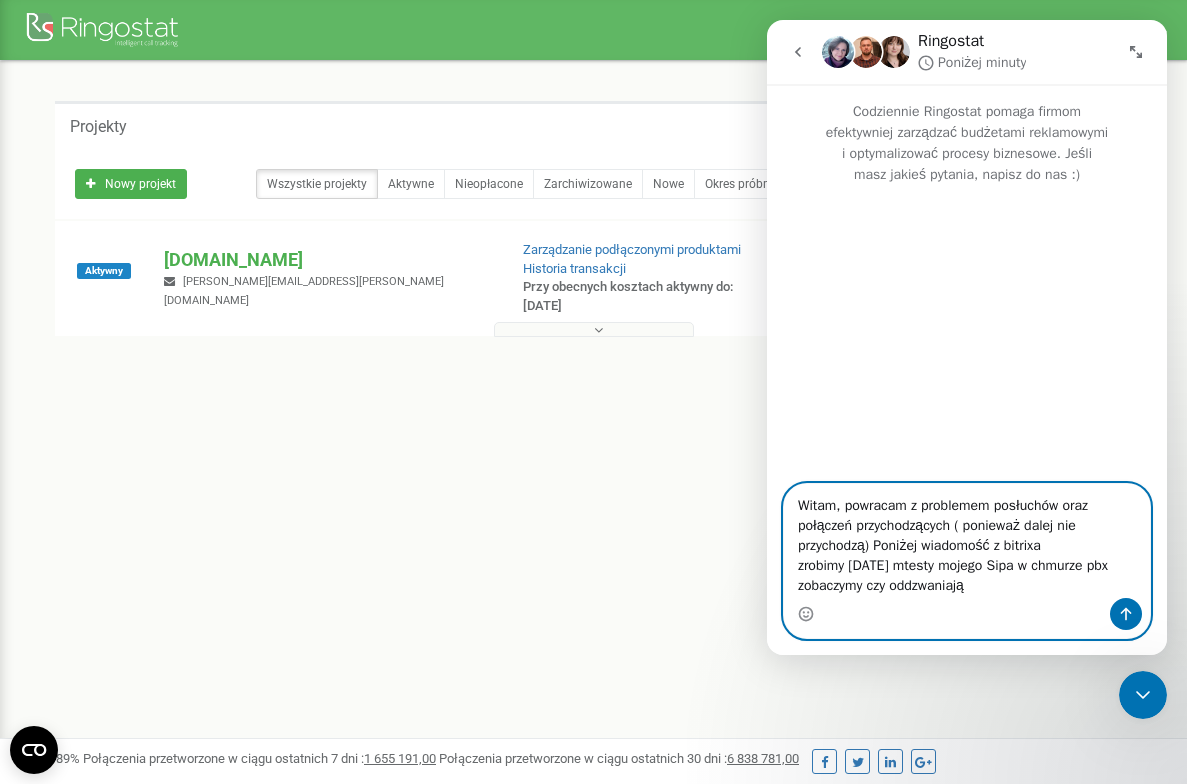 type 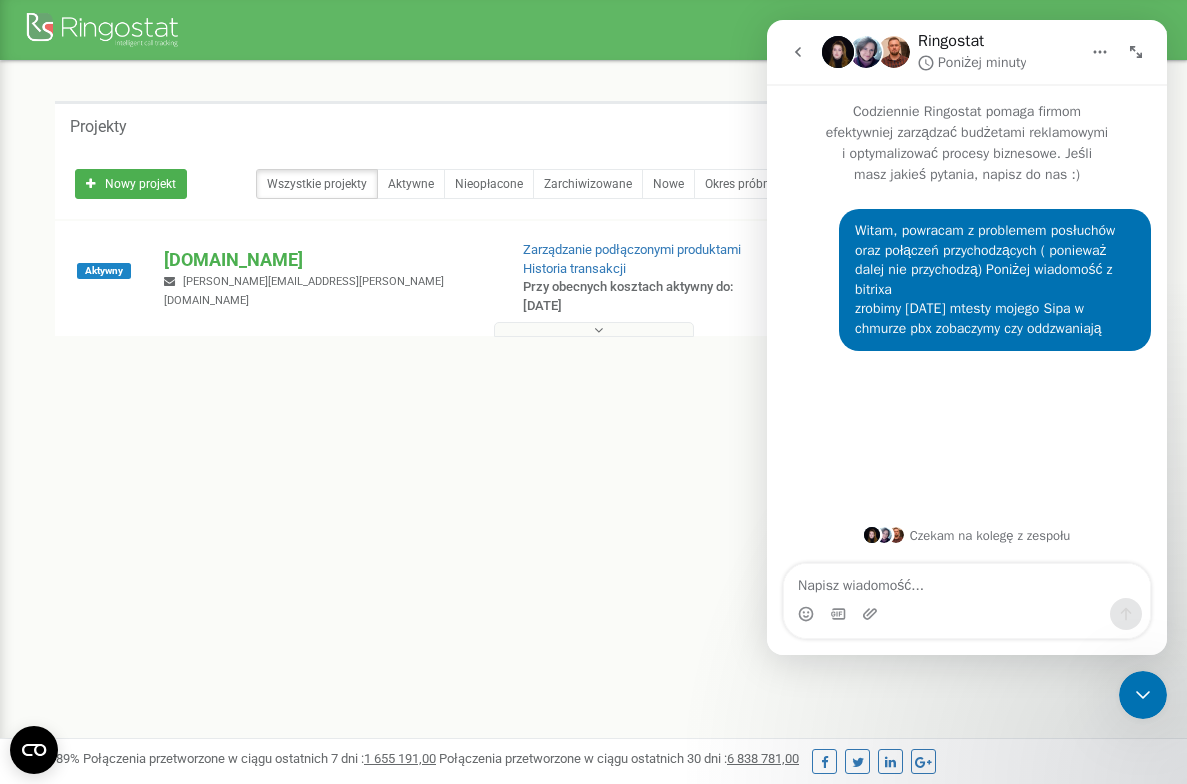 type on "Hello,
Unfortunately, the SDK is built in such a way that the RTP is transmitted only if the caller says something or makes any sounds.
This is done to reduce the amount of transmitted traffic. We cannot change this.
We recommend your SIP provider ([DOMAIN_NAME]) to change the audio handling on their side. We don't have an issue with other integrations, and this is at least the second such request from them.
---
Best Regards,
Dimitry,
Technical Support Specialist
Voximplant" 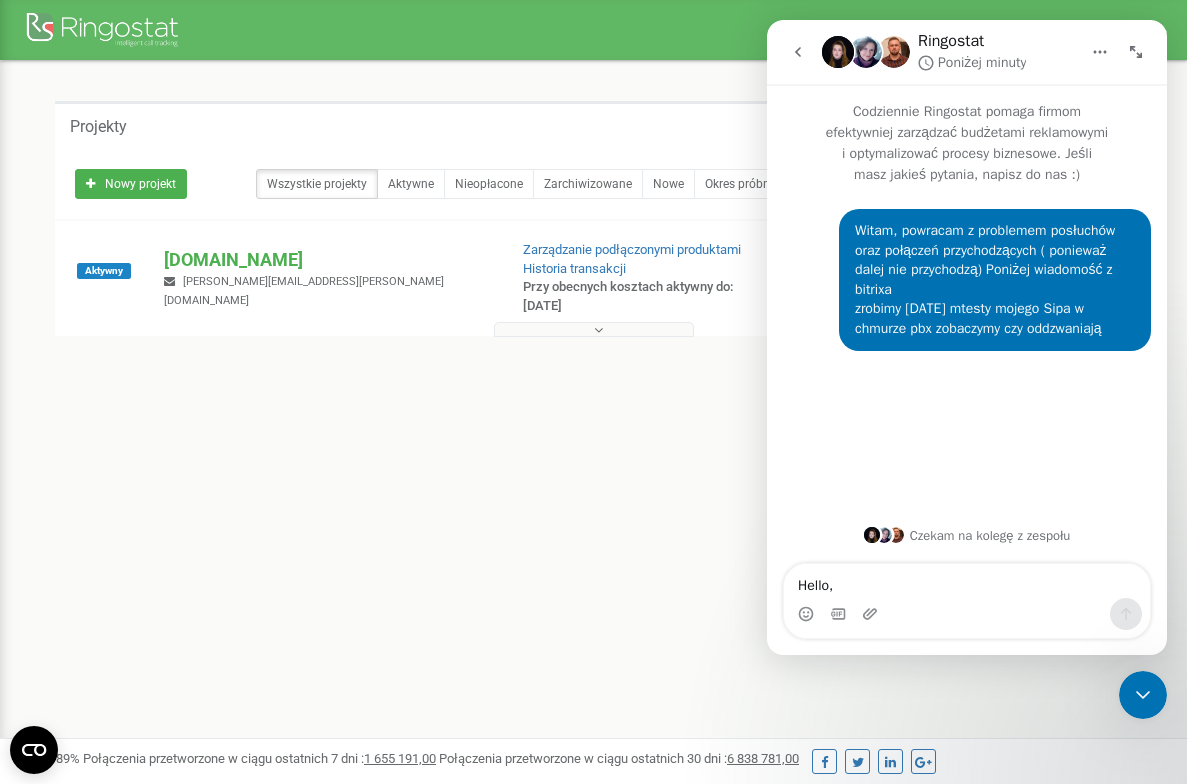 scroll, scrollTop: 256, scrollLeft: 0, axis: vertical 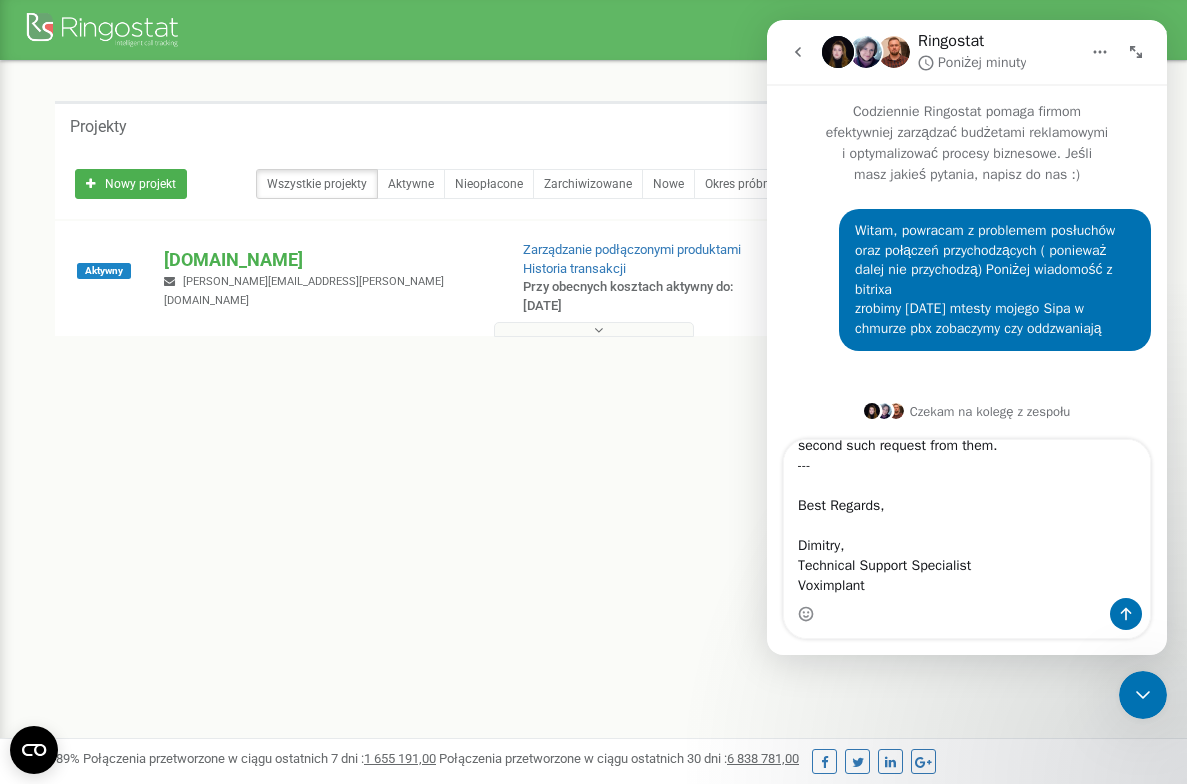 type 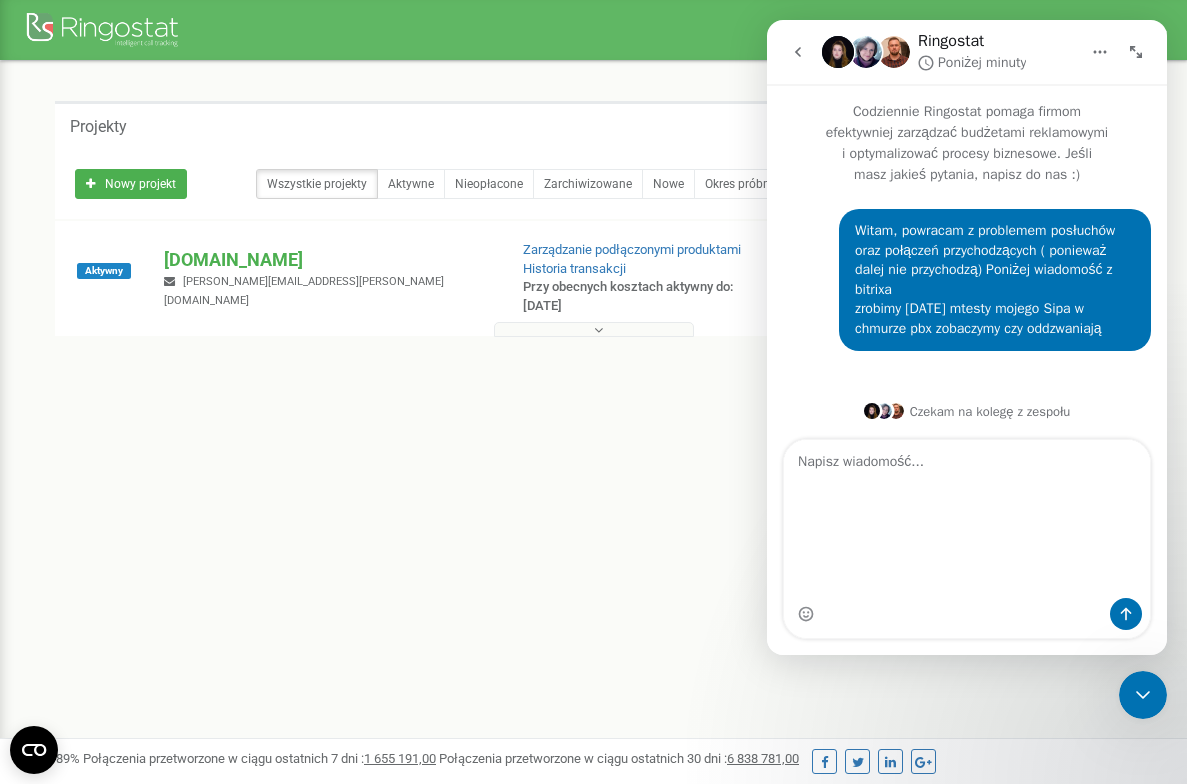 scroll, scrollTop: 0, scrollLeft: 0, axis: both 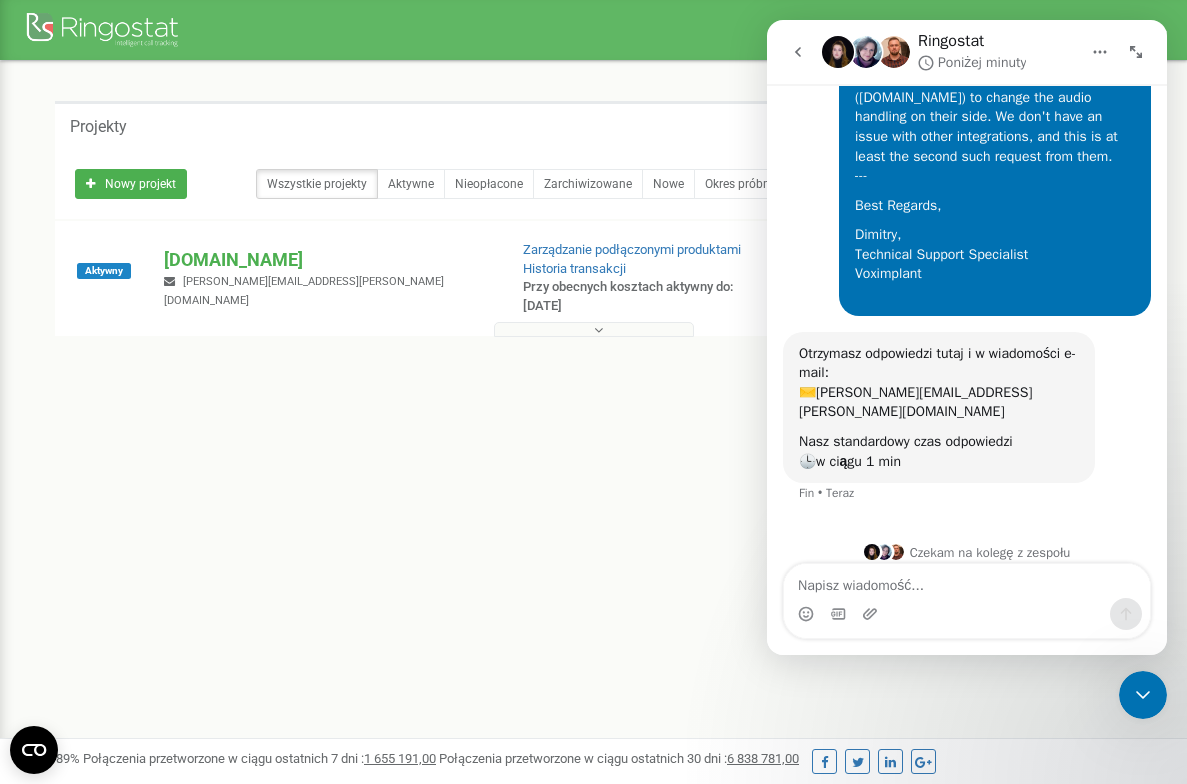 click 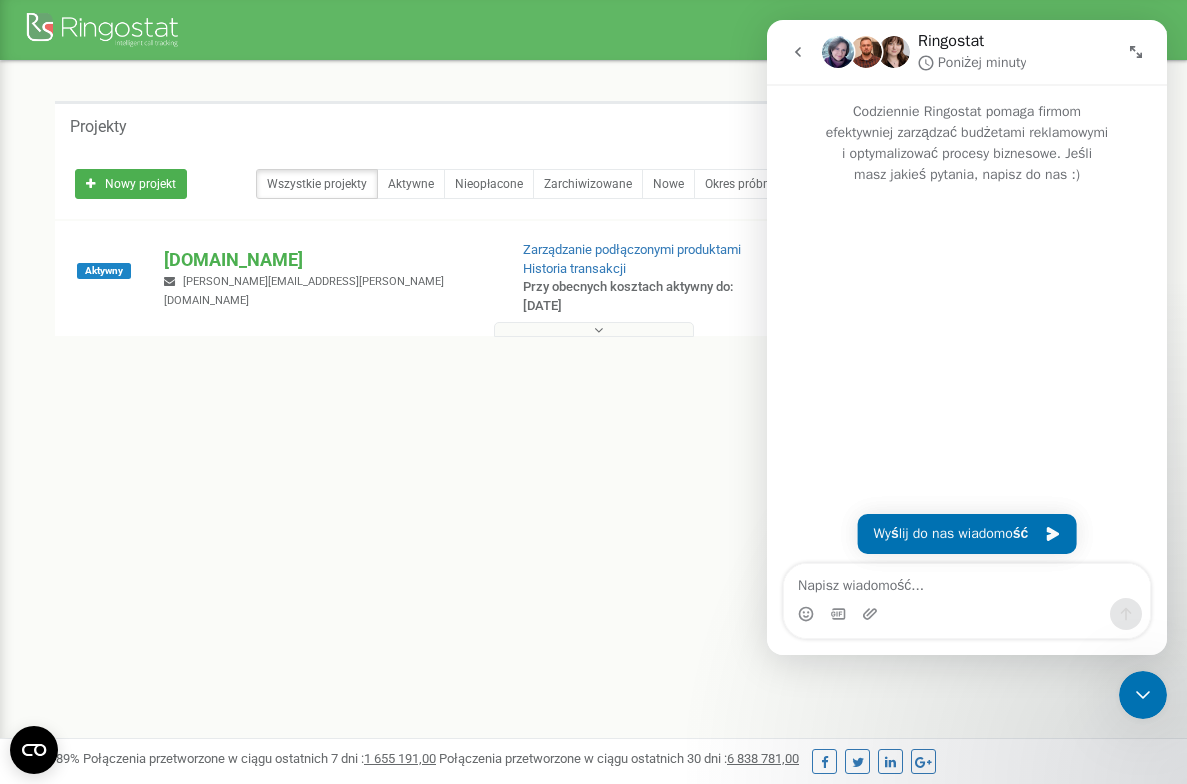 scroll, scrollTop: 0, scrollLeft: 0, axis: both 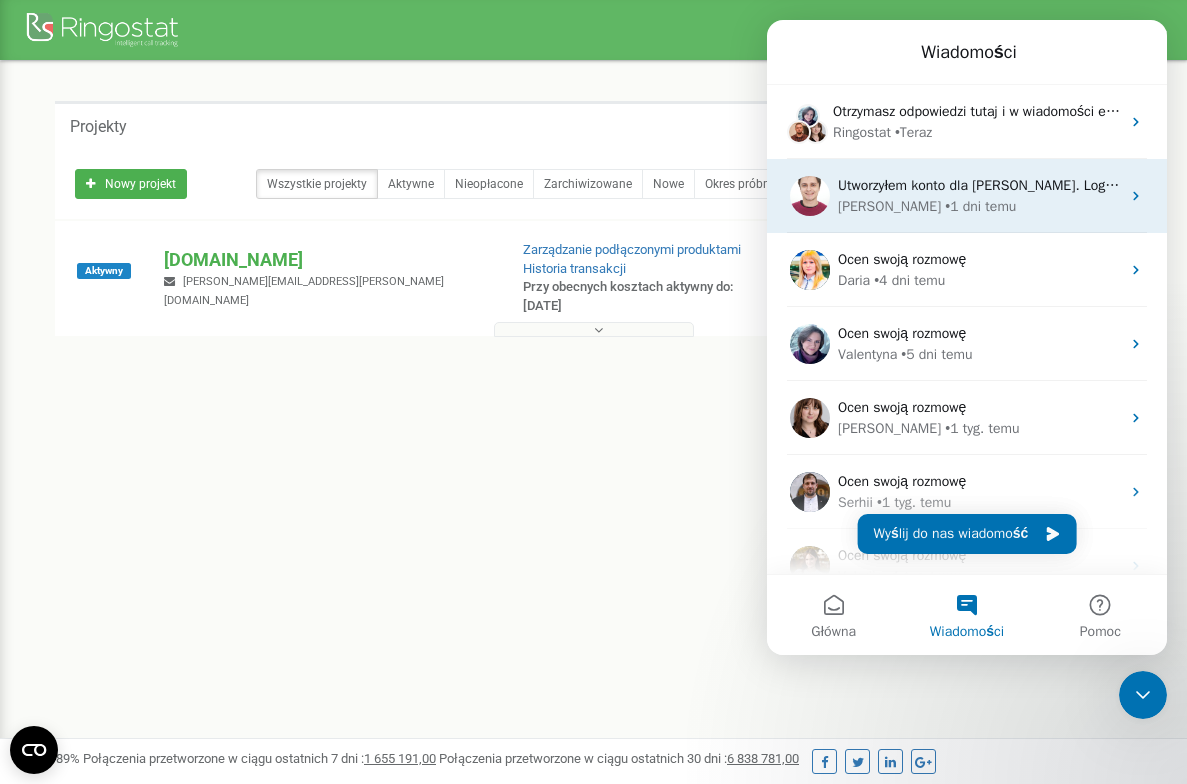 click on "Utworzyłem konto dla [PERSON_NAME].  Login: alegriavidapl_Olszewska Password: [SECURITY_DATA]  Widzę, że każdy z Państwa pracowników ma swój własny numer telefonu. Czy chcieliby Państwo dodać numery dla nowych pracowników do projektu? Koszt jednego numeru z [GEOGRAPHIC_DATA] to 3 euro miesięcznie (nie wliczając kosztów połączeń)." at bounding box center [1912, 185] 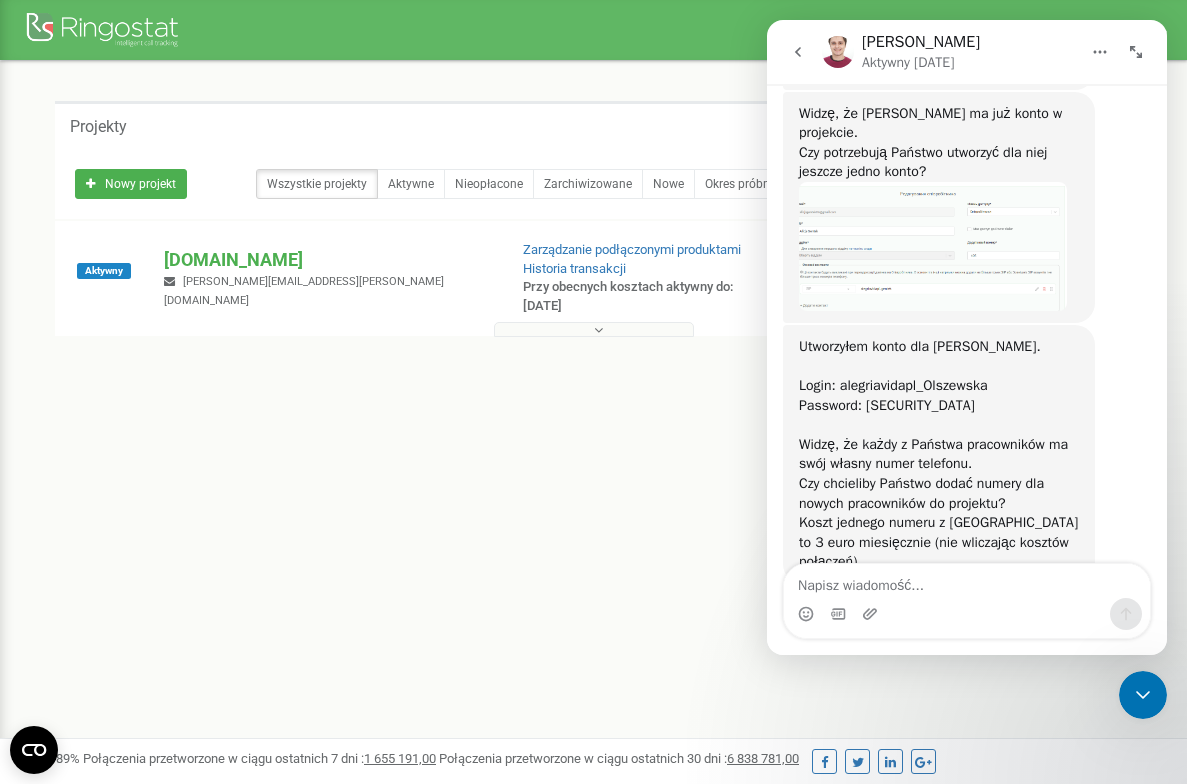 scroll, scrollTop: 2853, scrollLeft: 0, axis: vertical 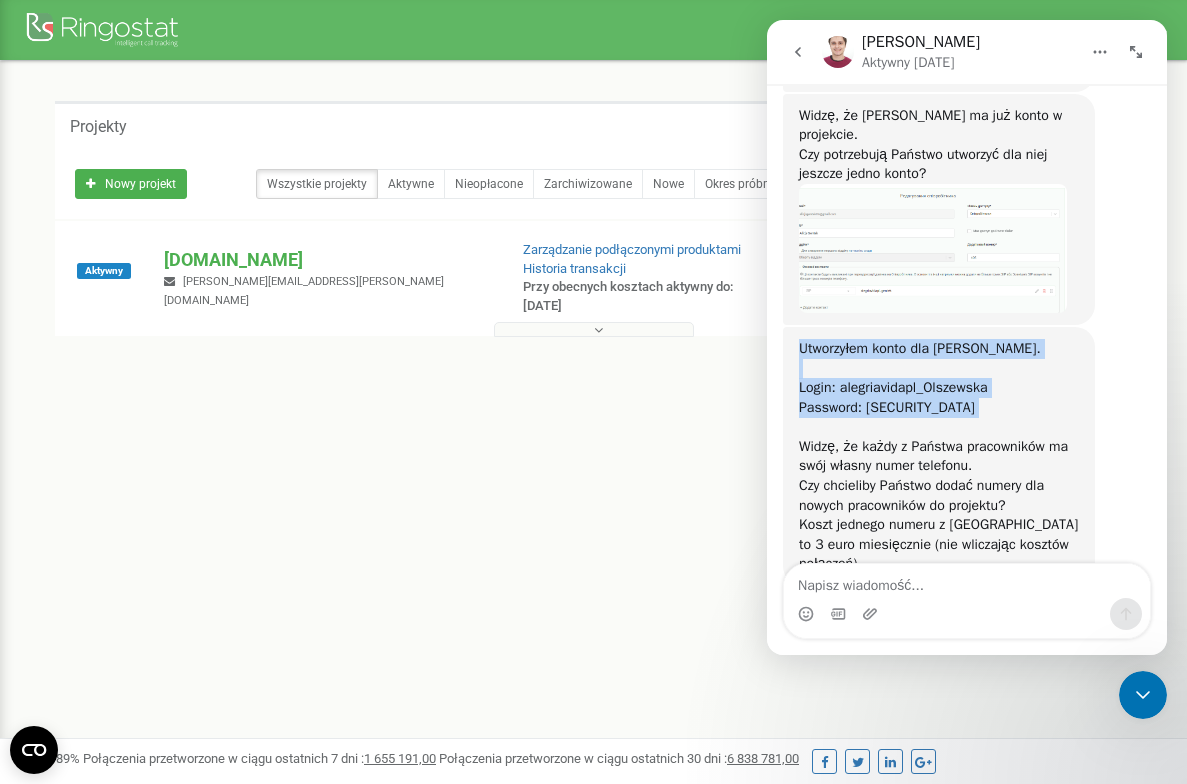 drag, startPoint x: 801, startPoint y: 294, endPoint x: 1020, endPoint y: 360, distance: 228.7291 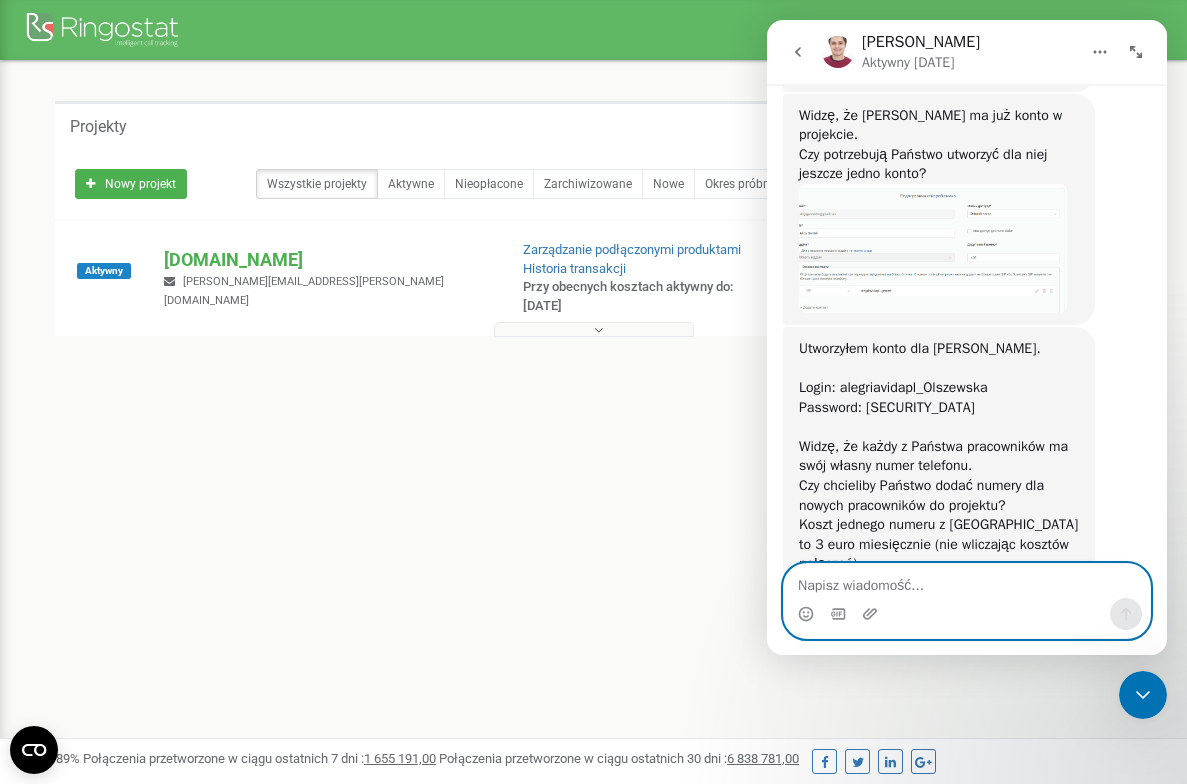 click at bounding box center [967, 581] 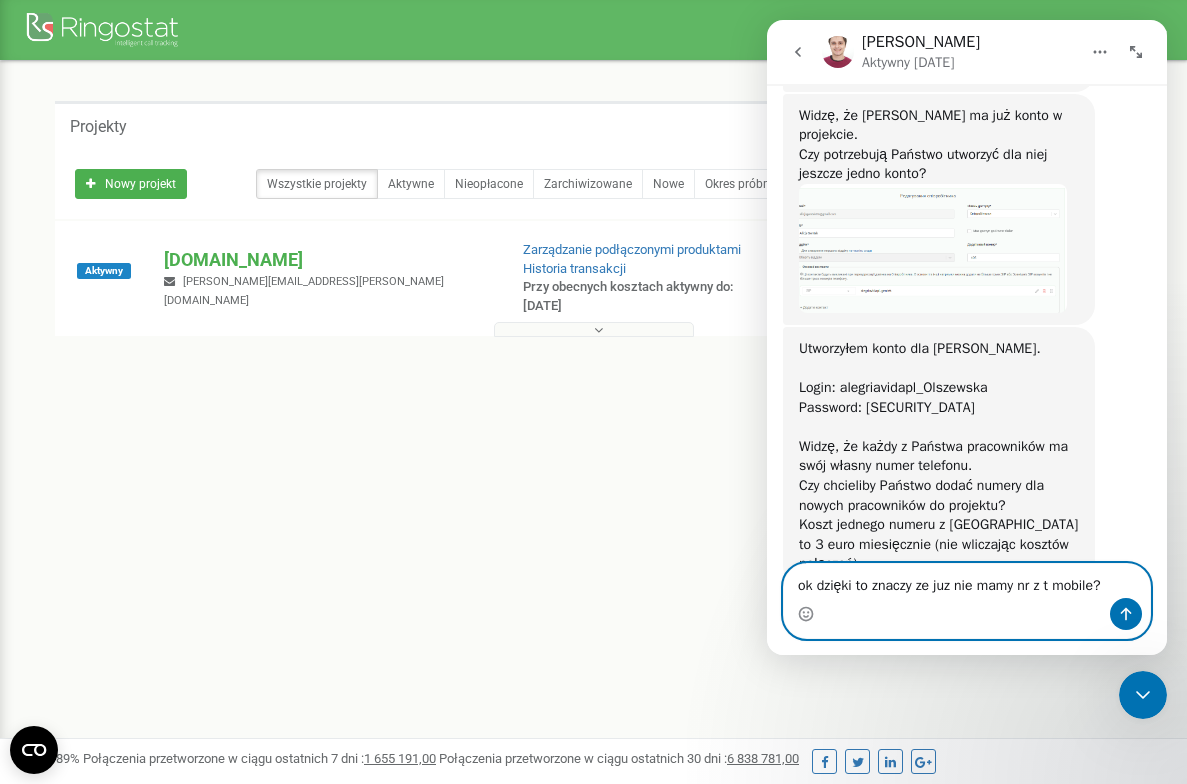 type on "ok dzięki to znaczy ze juz nie mamy nr z t mobile?" 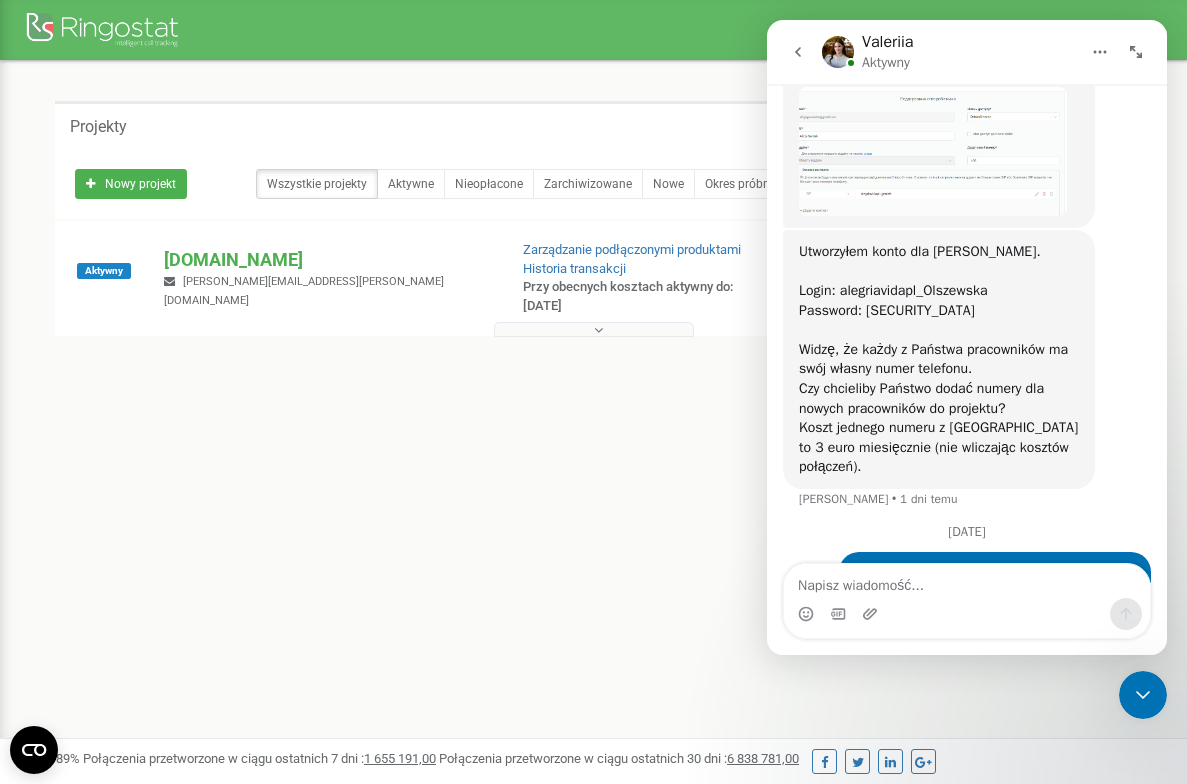 scroll, scrollTop: 3037, scrollLeft: 0, axis: vertical 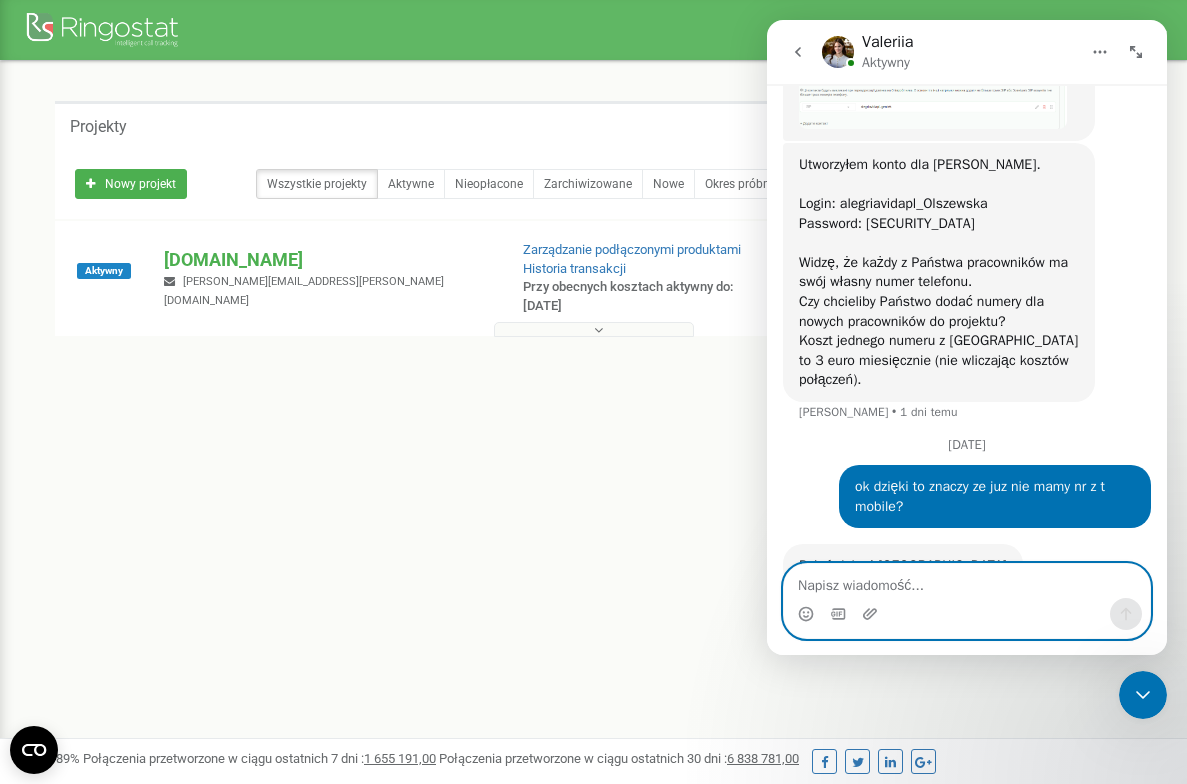 click at bounding box center [967, 581] 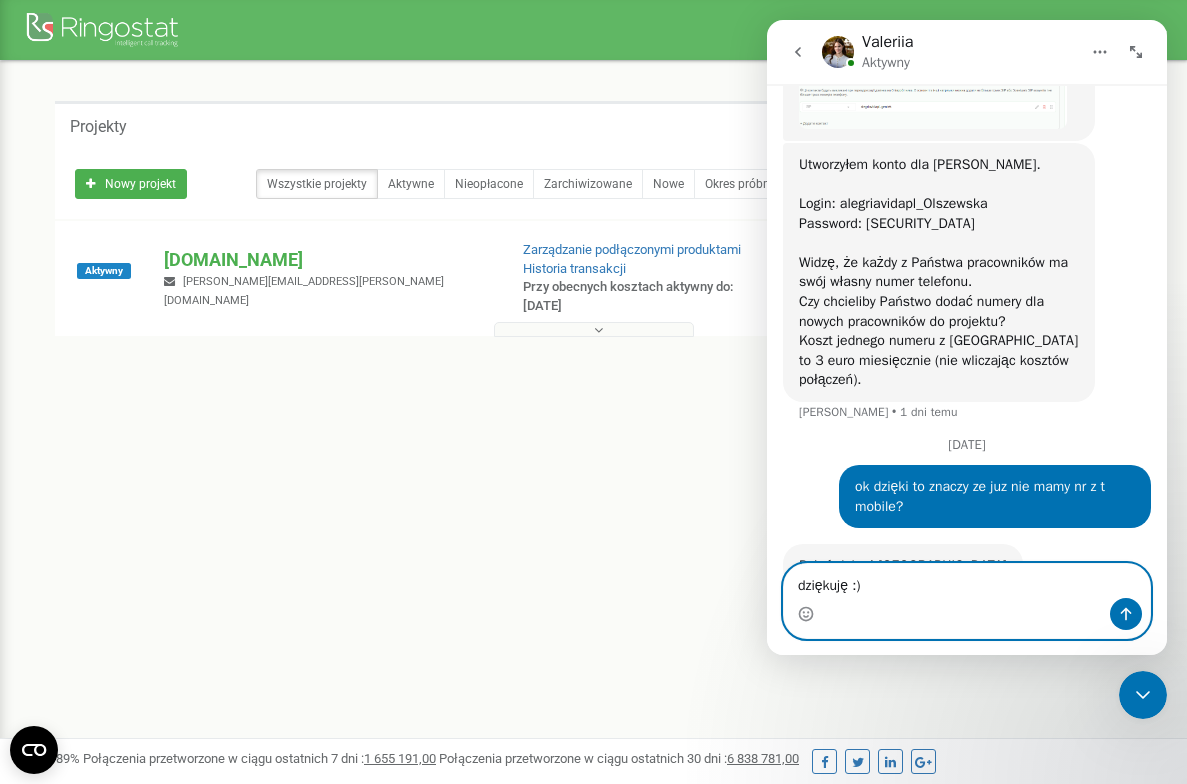 type on "dziękuję :)" 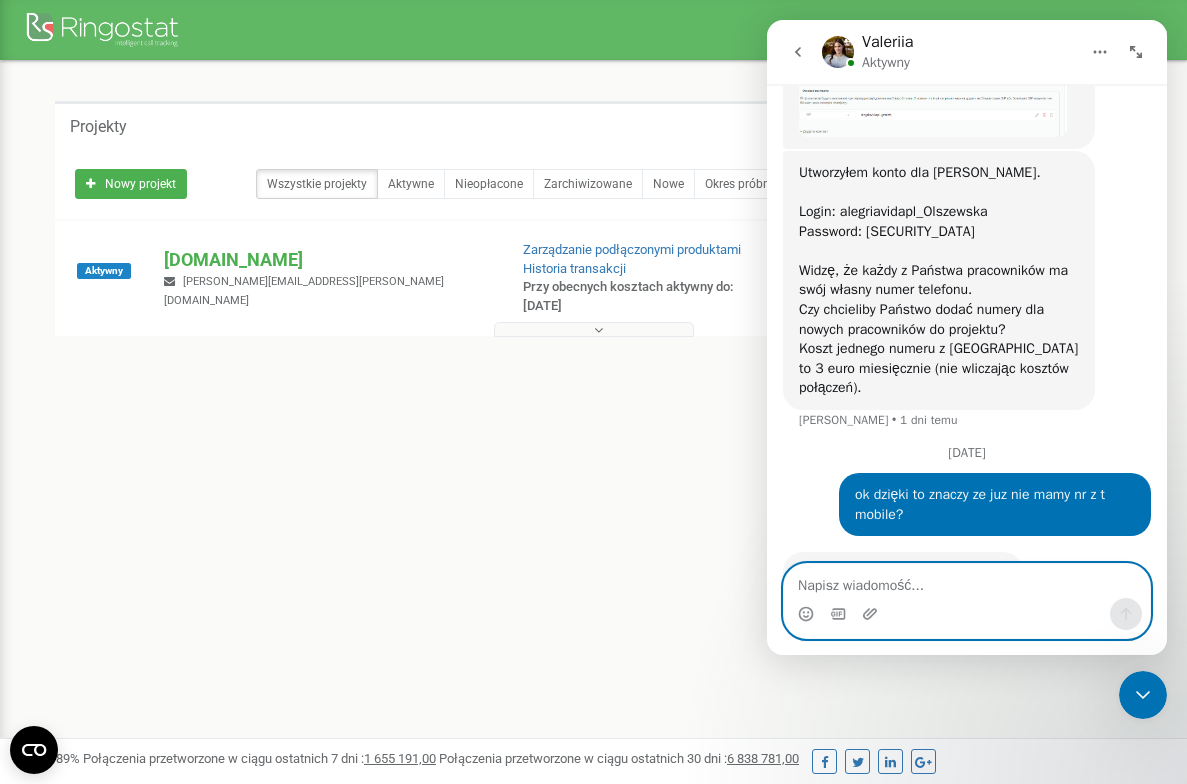scroll, scrollTop: 3096, scrollLeft: 0, axis: vertical 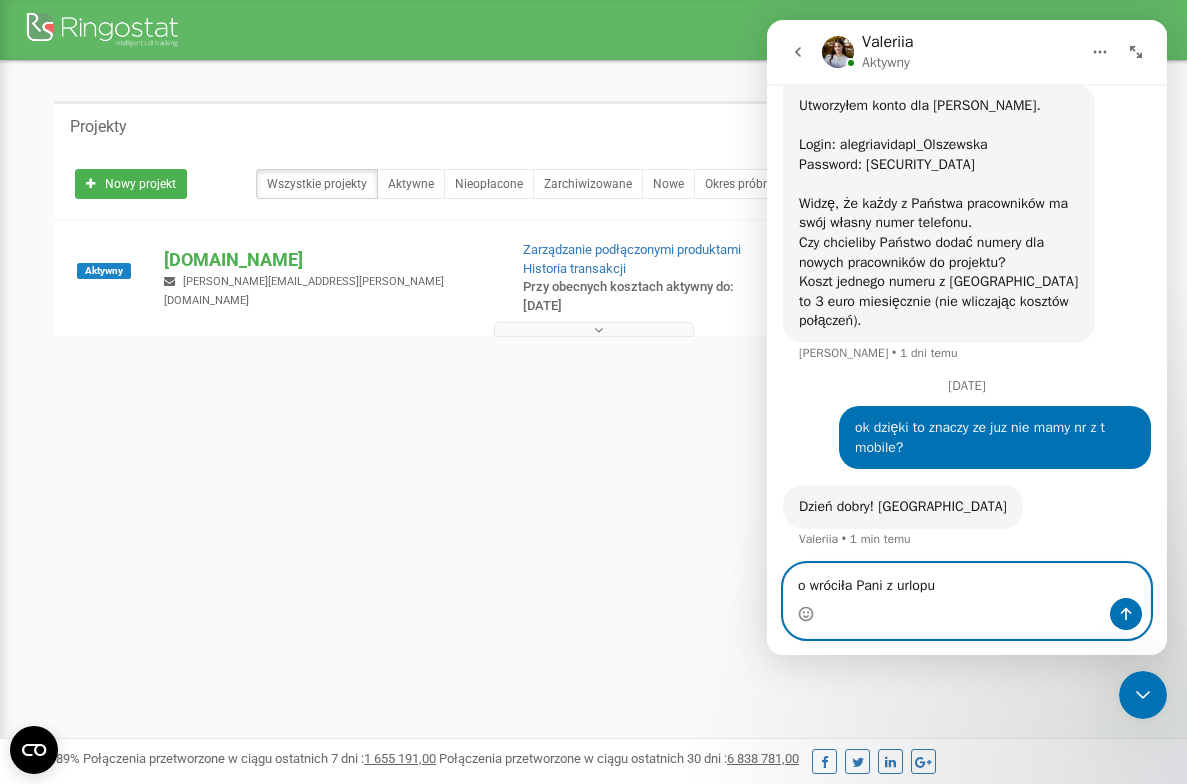 type on "o wróciła Pani z urlopu 😍" 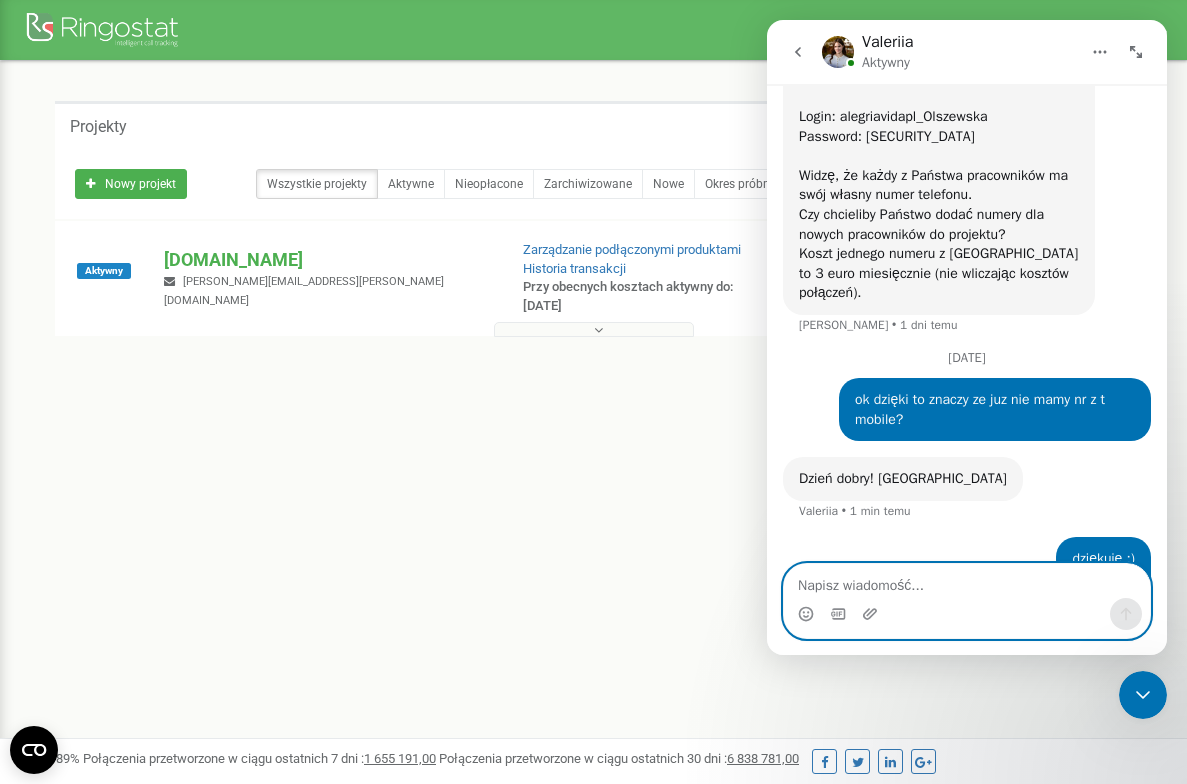 scroll, scrollTop: 3141, scrollLeft: 0, axis: vertical 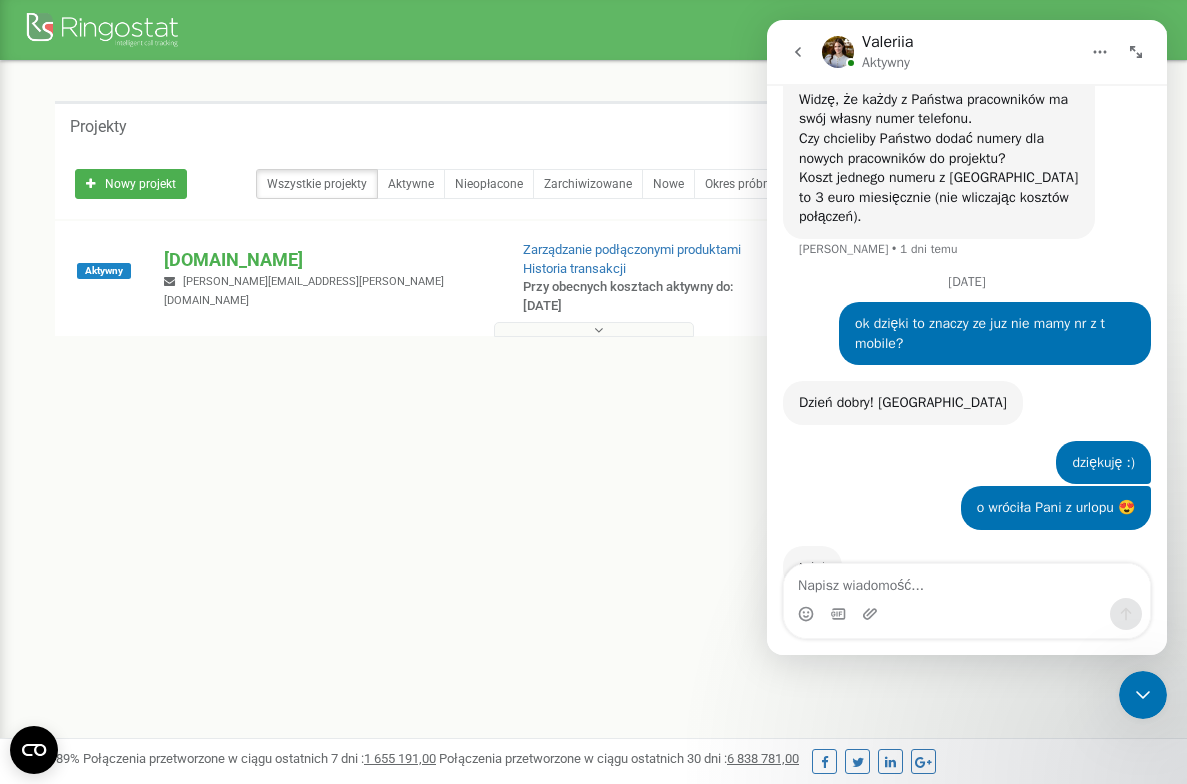 click at bounding box center [967, 614] 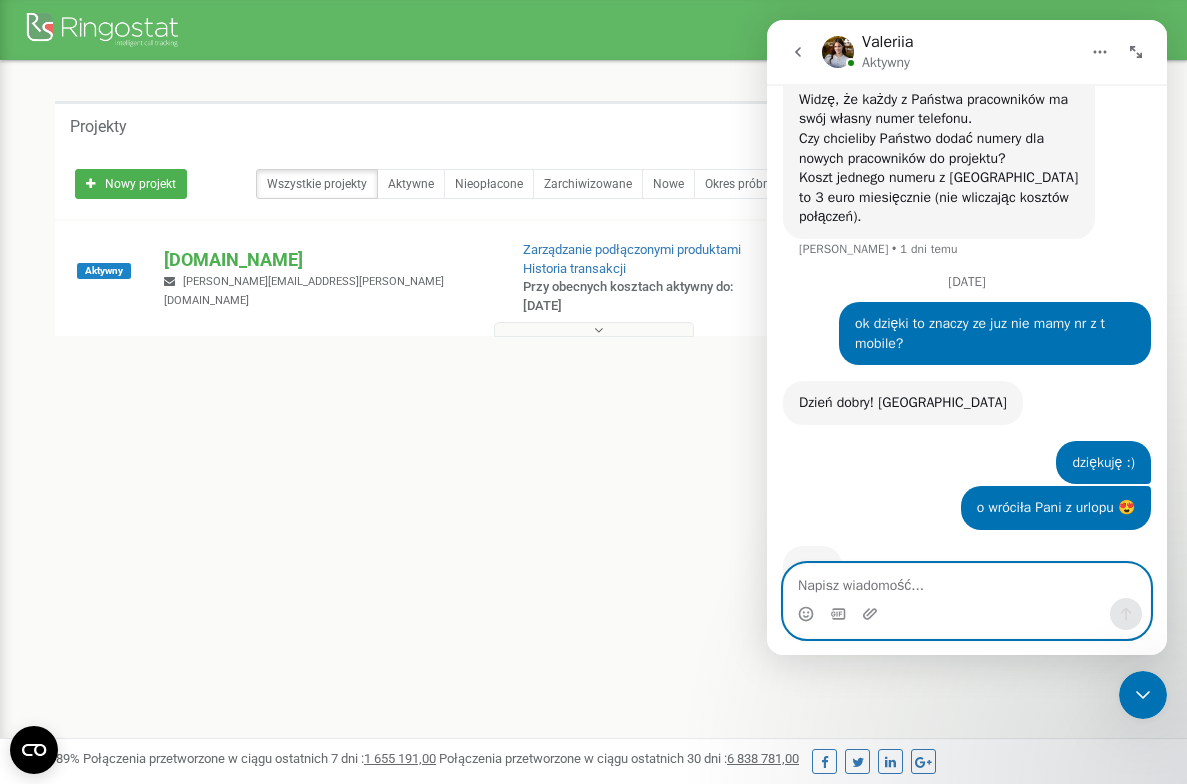 click at bounding box center [967, 581] 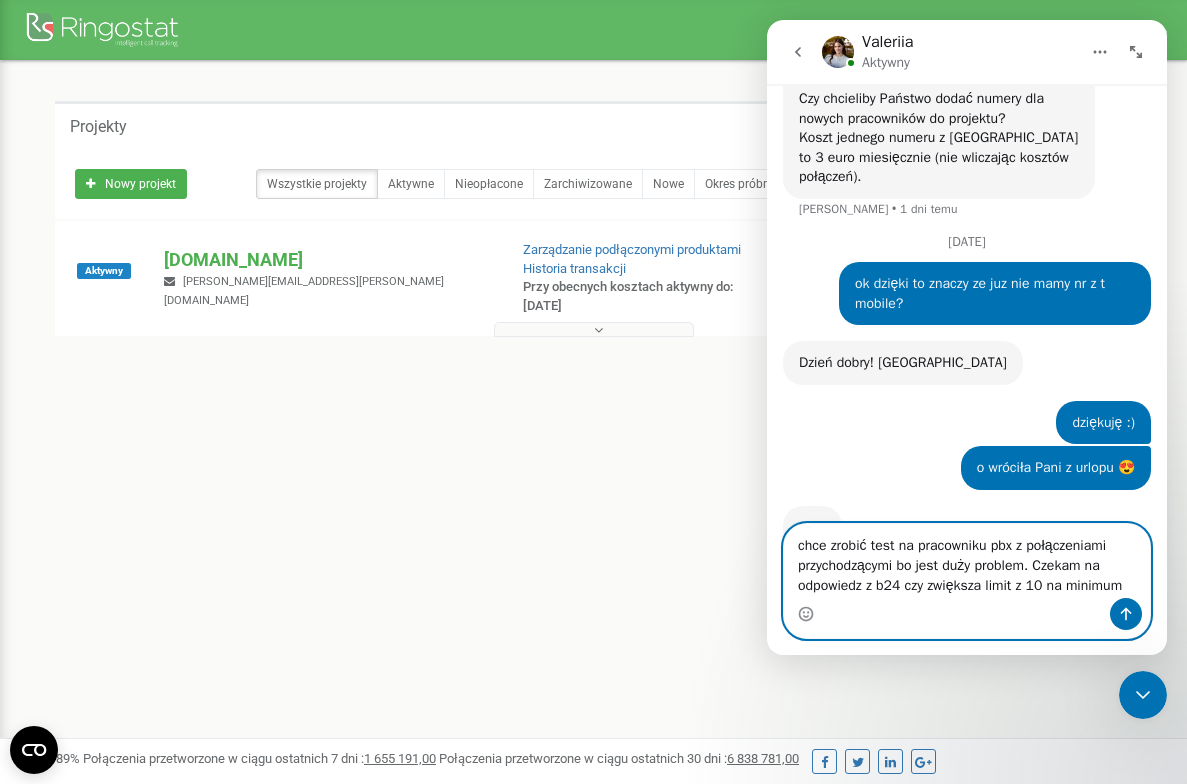 scroll, scrollTop: 3260, scrollLeft: 0, axis: vertical 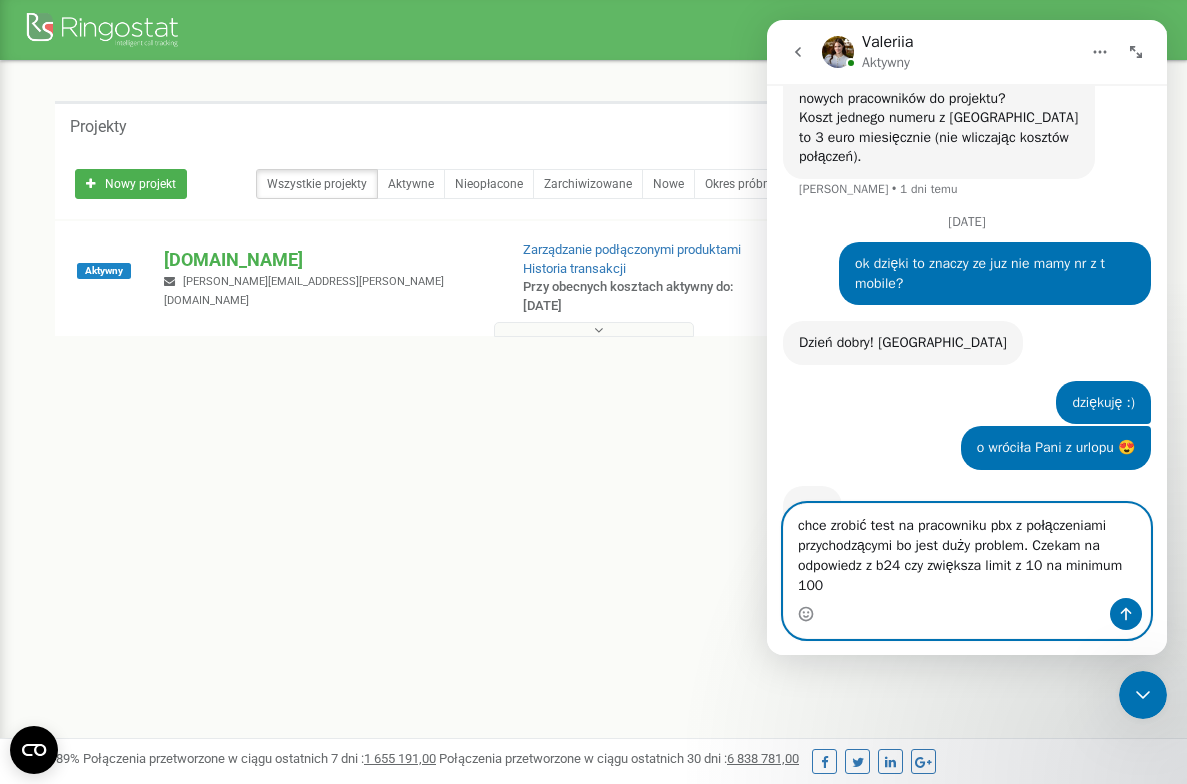 type on "chce zrobić test na pracowniku pbx z połączeniami przychodzącymi bo jest duży problem. Czekam na odpowiedz z b24 czy zwiększa limit z 10 na minimum 100" 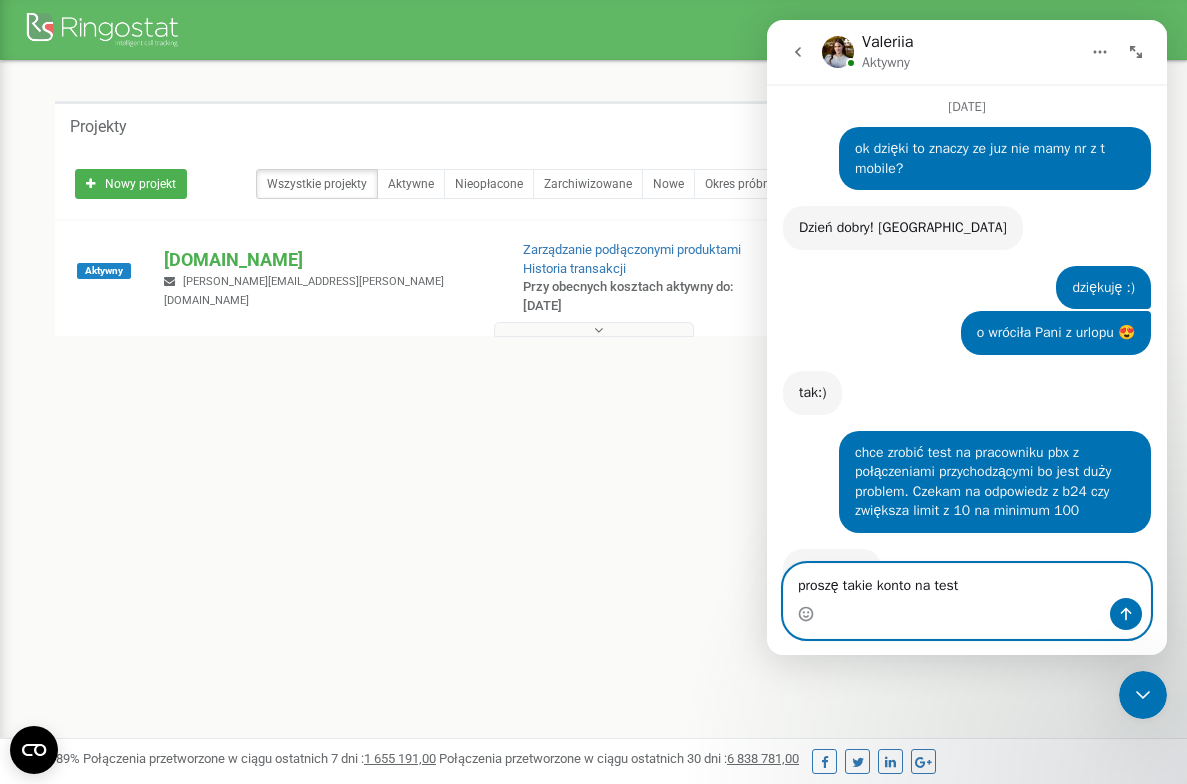 scroll, scrollTop: 3452, scrollLeft: 0, axis: vertical 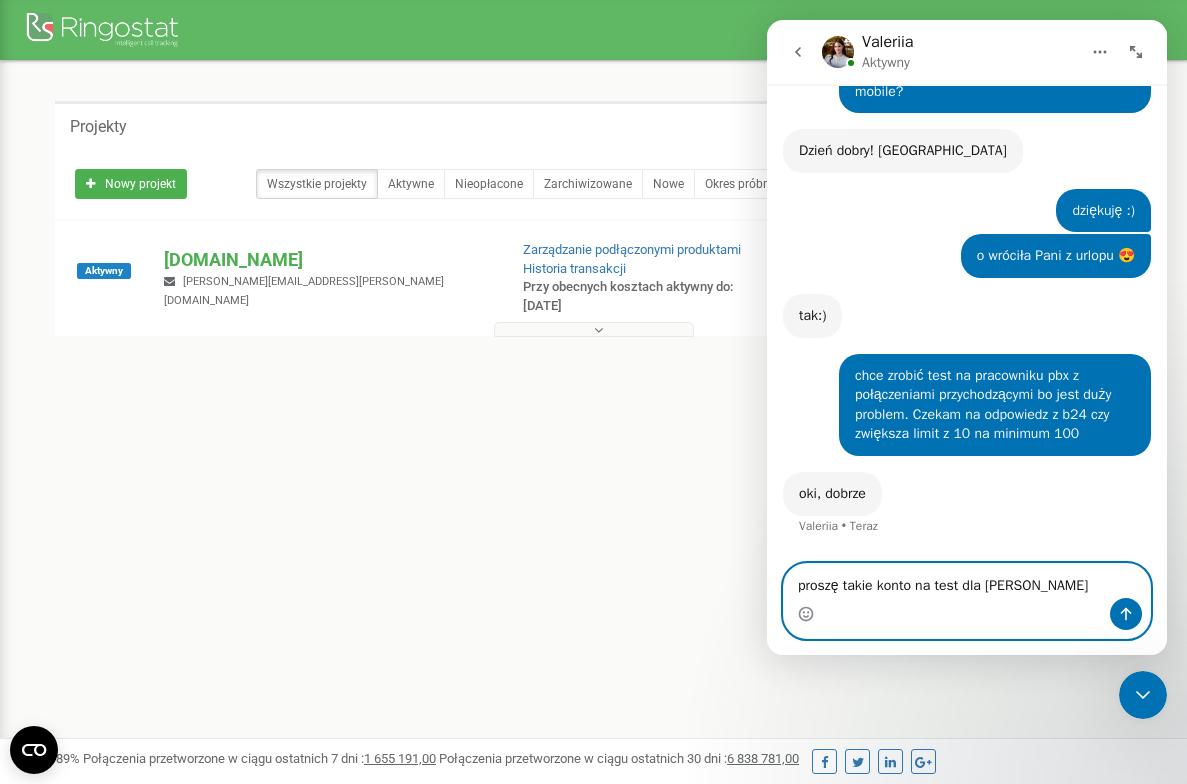 type on "proszę takie konto na test dla [PERSON_NAME]" 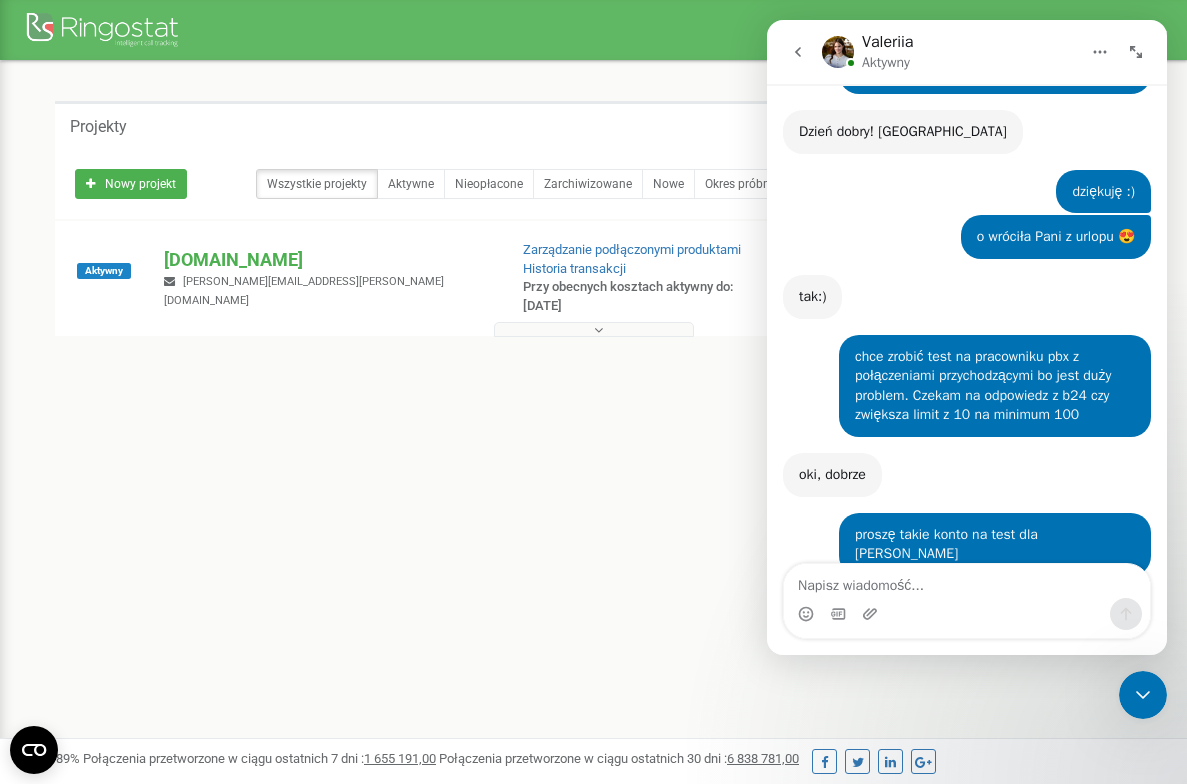 scroll, scrollTop: 3538, scrollLeft: 0, axis: vertical 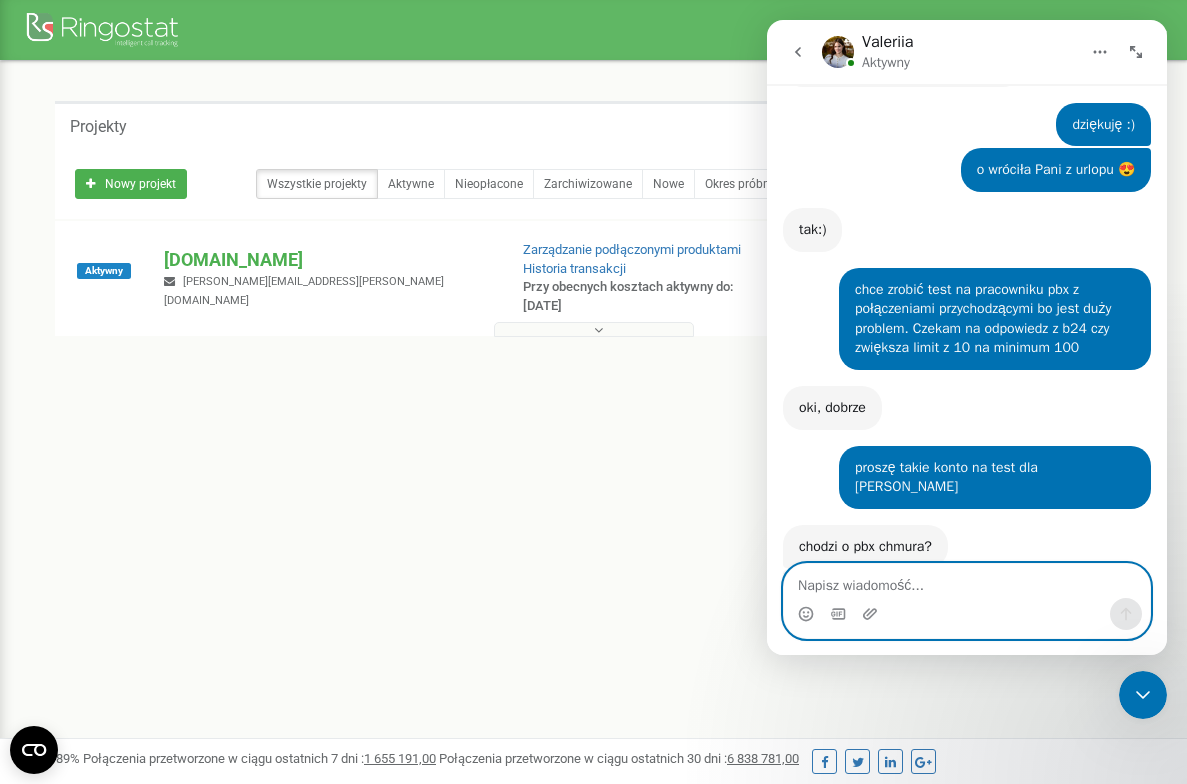 click at bounding box center (967, 581) 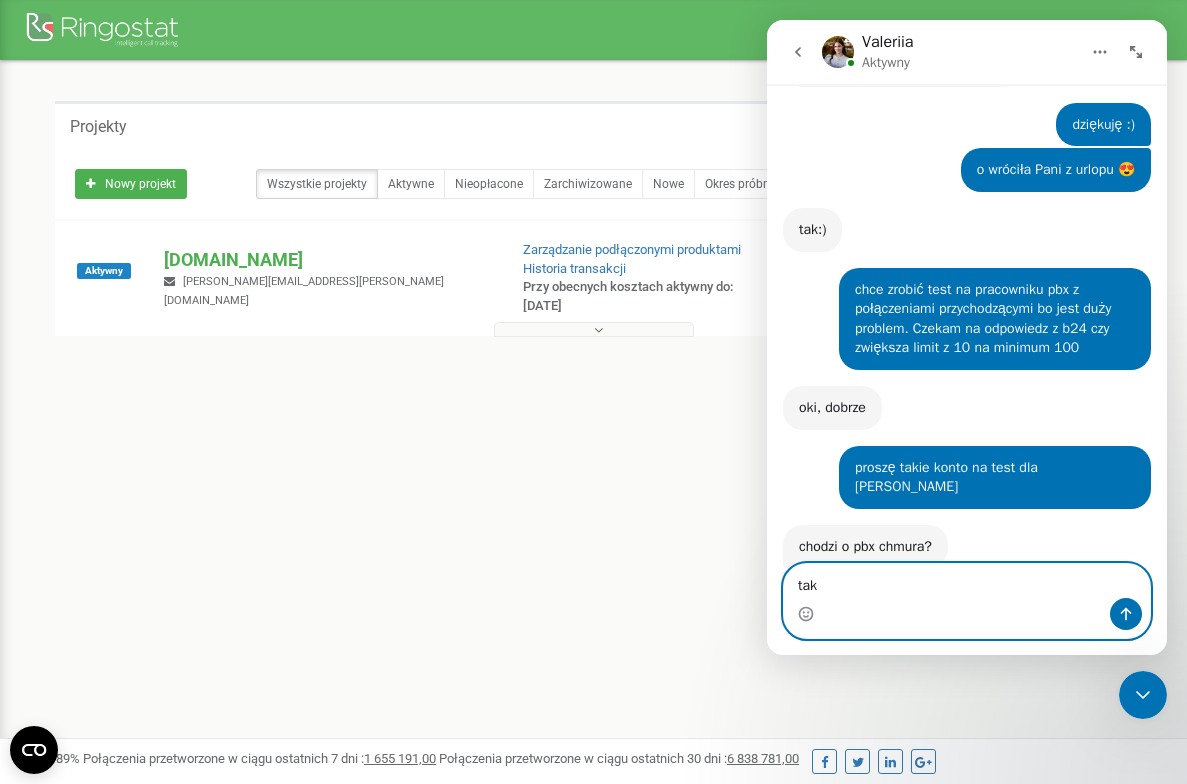 type on "tak" 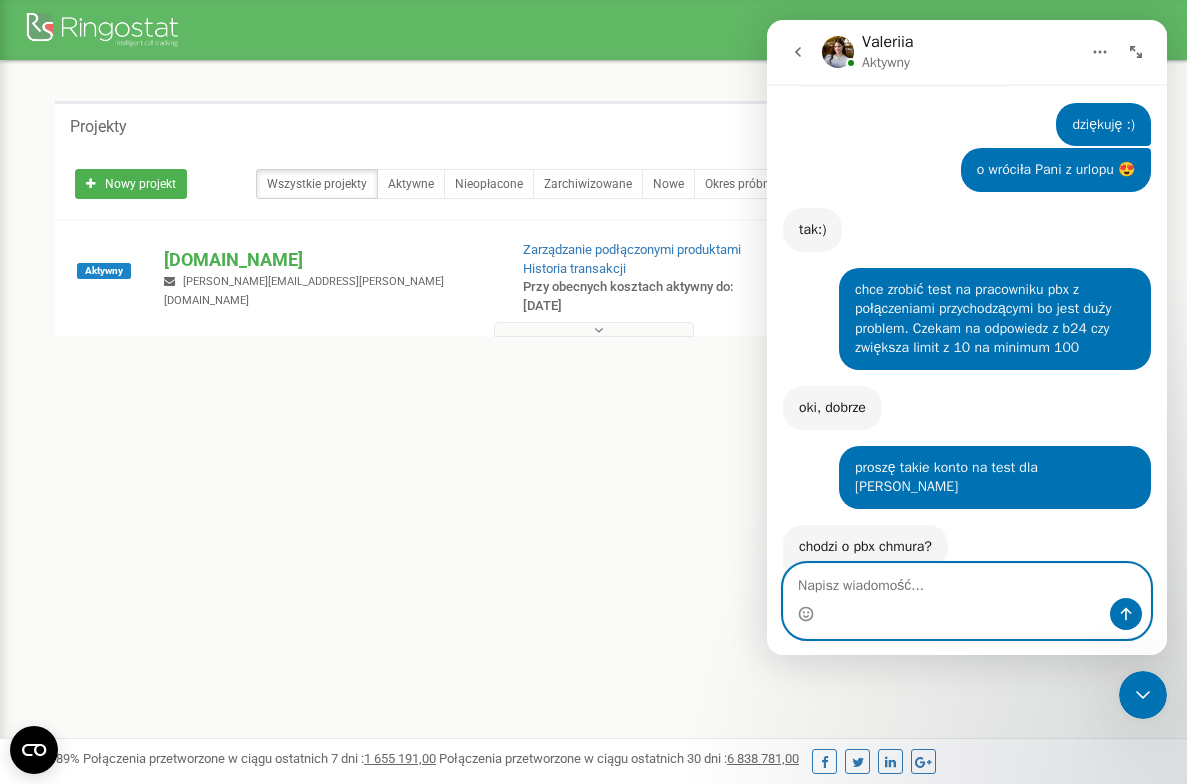 scroll, scrollTop: 3597, scrollLeft: 0, axis: vertical 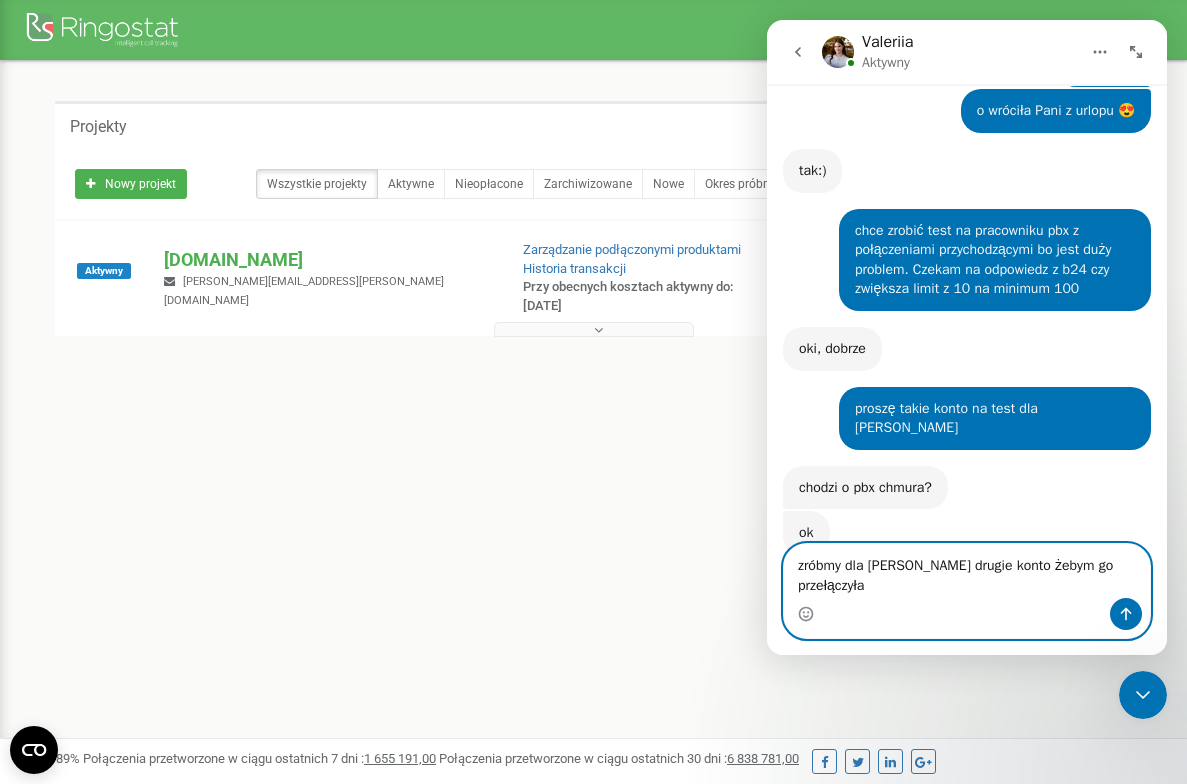 type on "zróbmy dla [PERSON_NAME] drugie konto żebym go przełączyła" 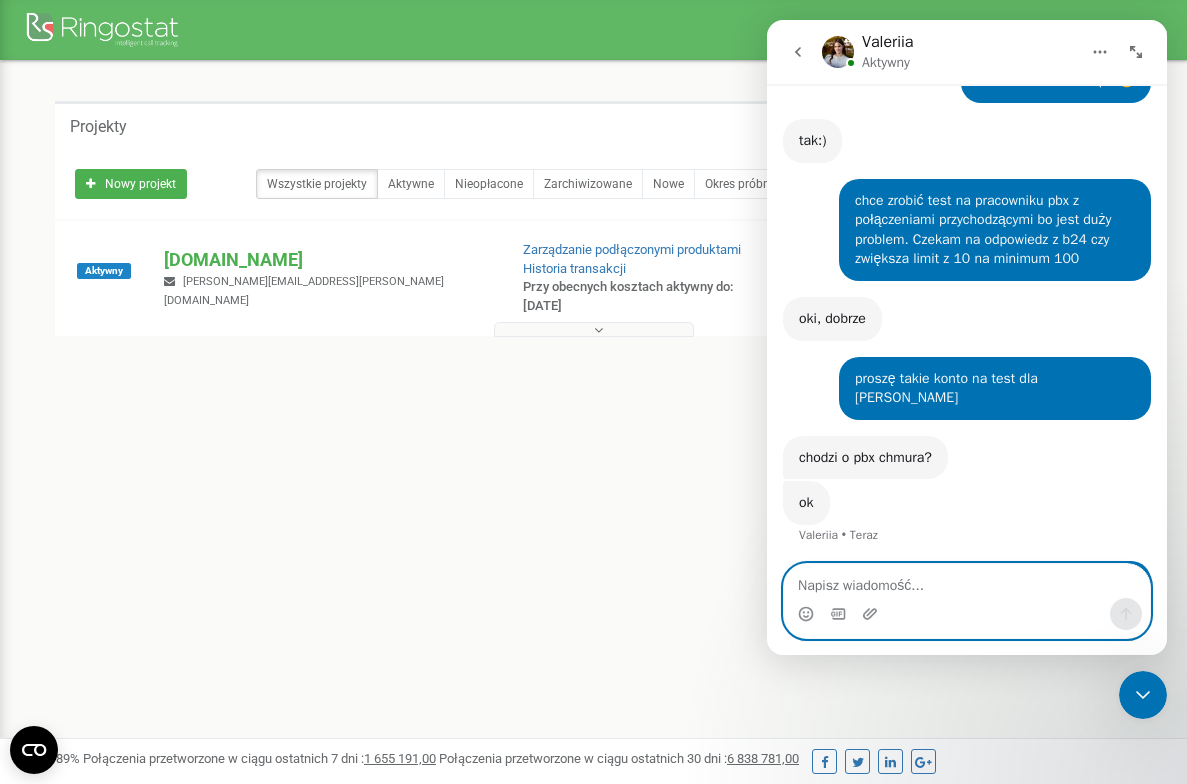 scroll, scrollTop: 3661, scrollLeft: 0, axis: vertical 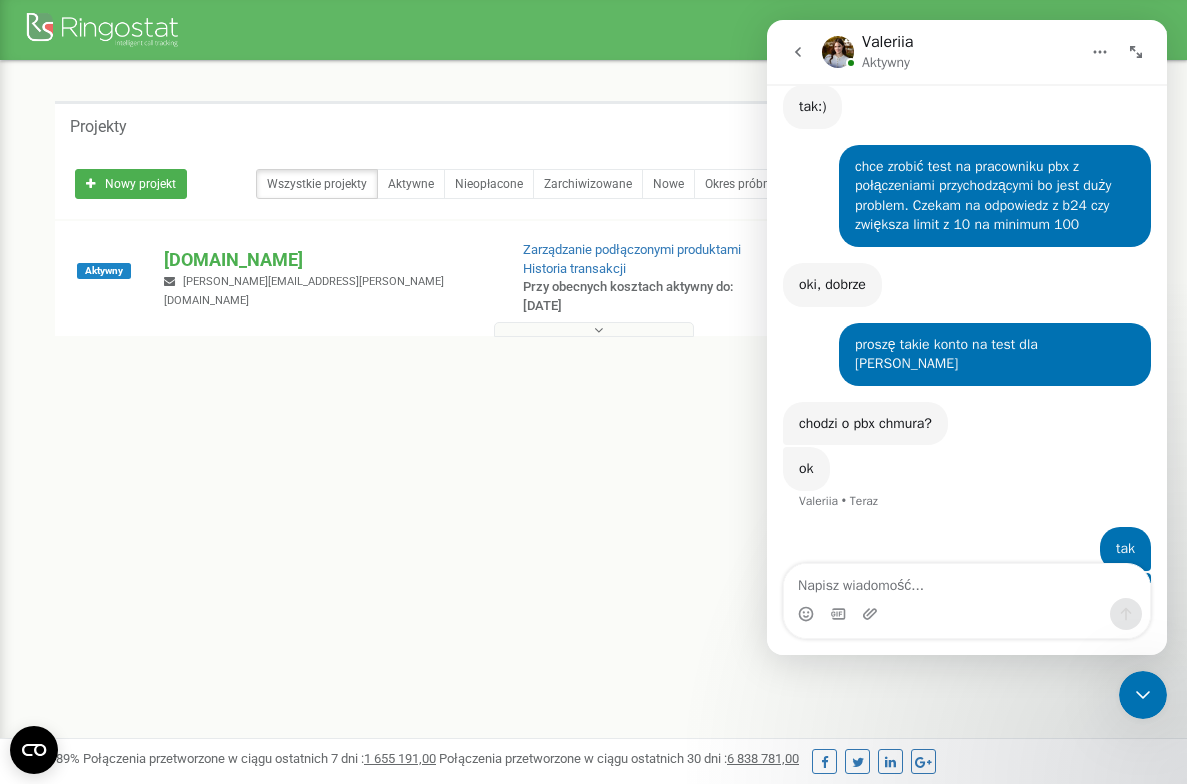 click on "Program poleceń
Ustawienia profilu
Wyloguj się" at bounding box center (593, 30) 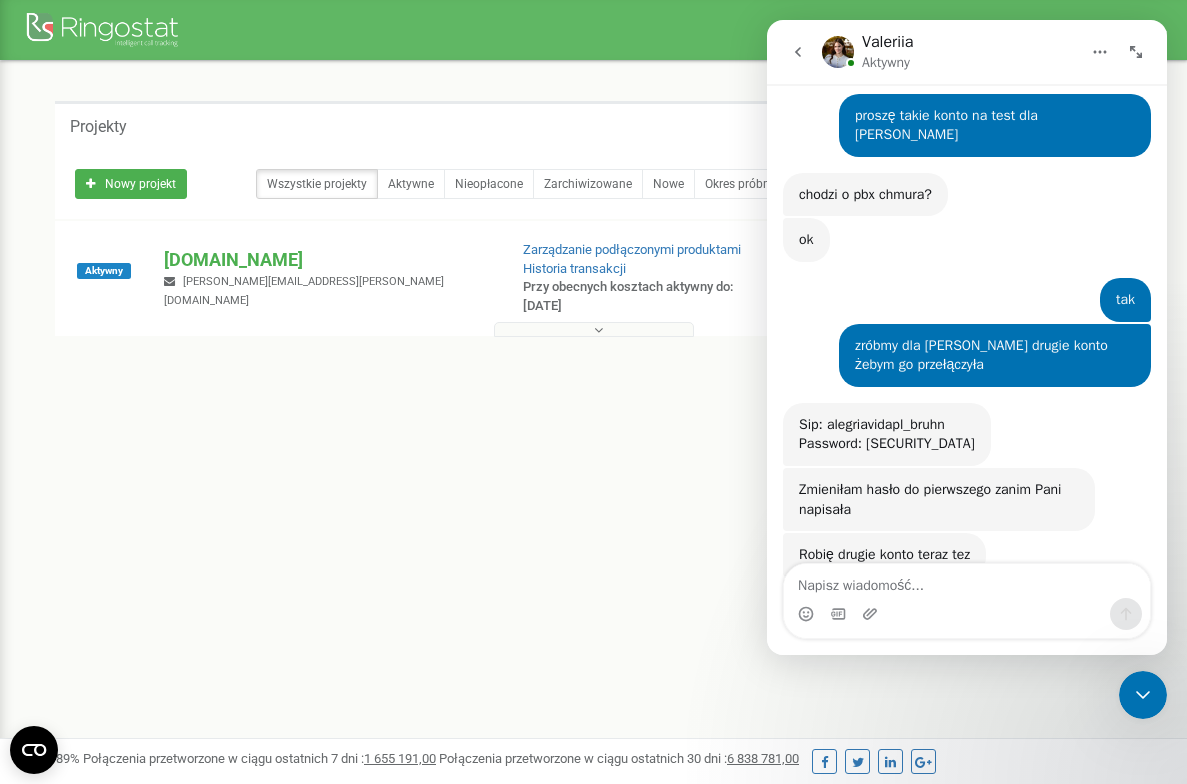 scroll, scrollTop: 4033, scrollLeft: 0, axis: vertical 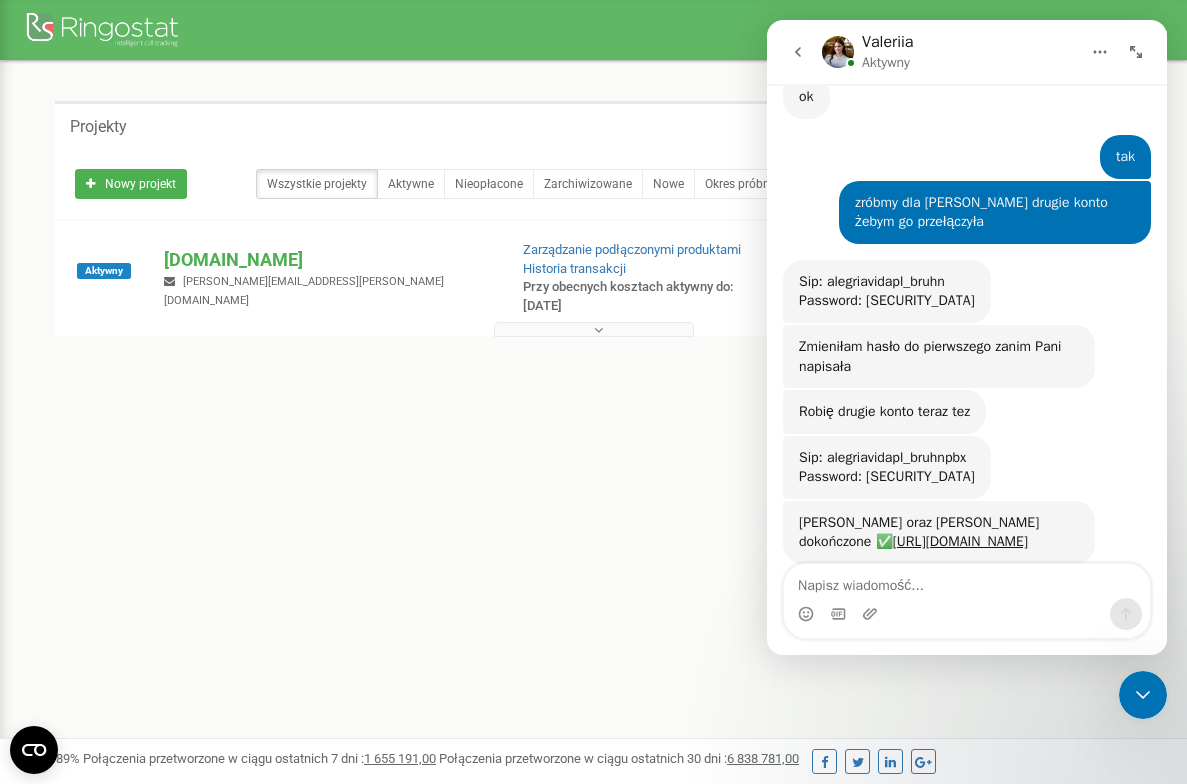 drag, startPoint x: 991, startPoint y: 203, endPoint x: 869, endPoint y: 202, distance: 122.0041 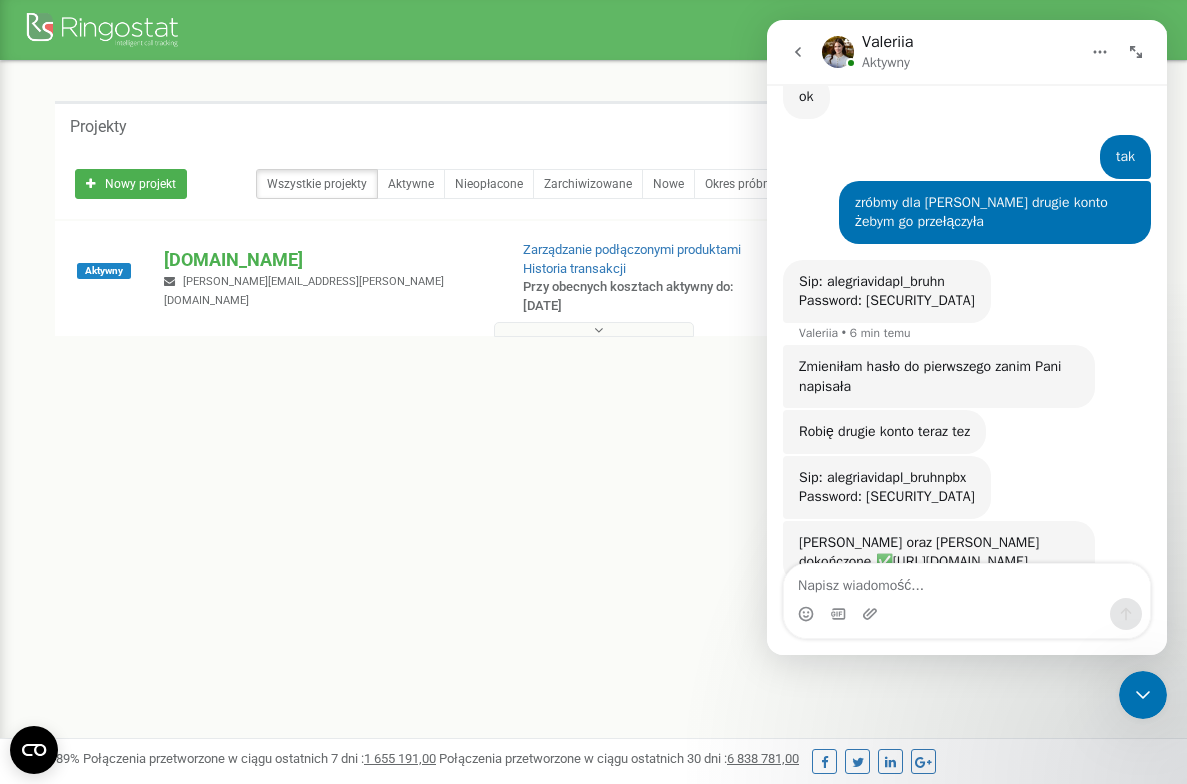 copy on "FjH-0;RNF7j^8[@T" 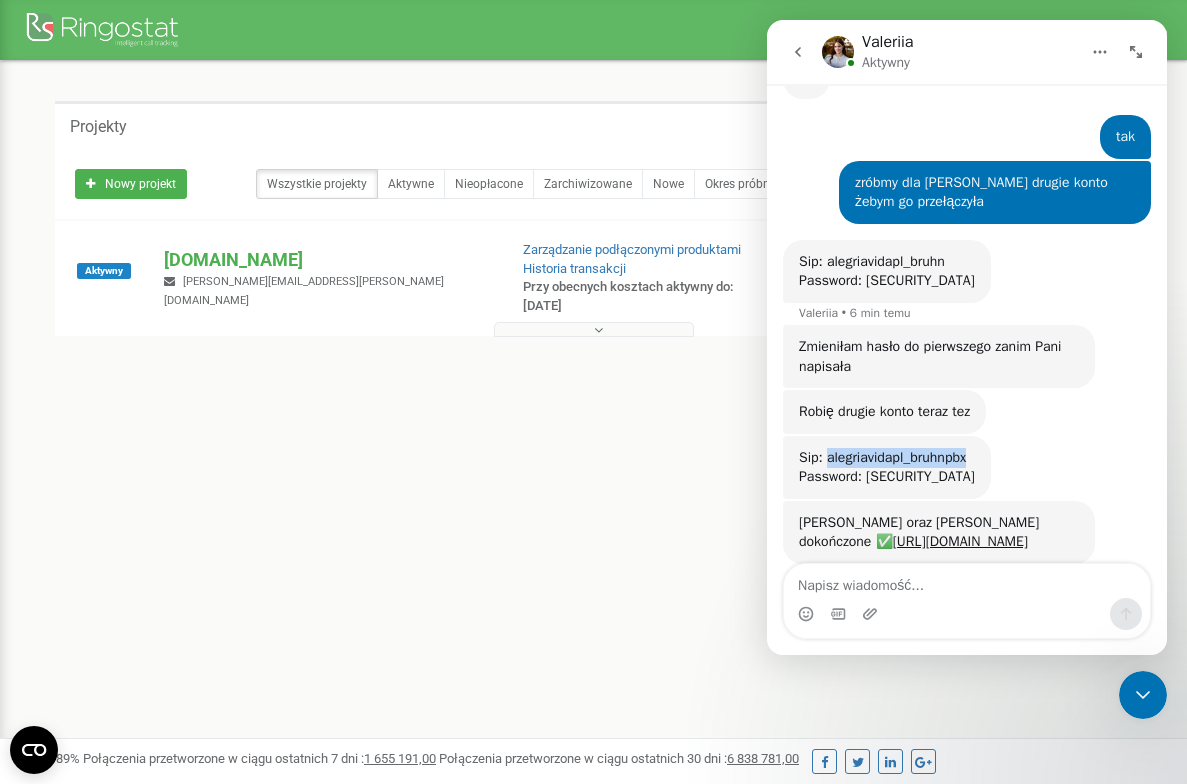 drag, startPoint x: 985, startPoint y: 359, endPoint x: 829, endPoint y: 352, distance: 156.15697 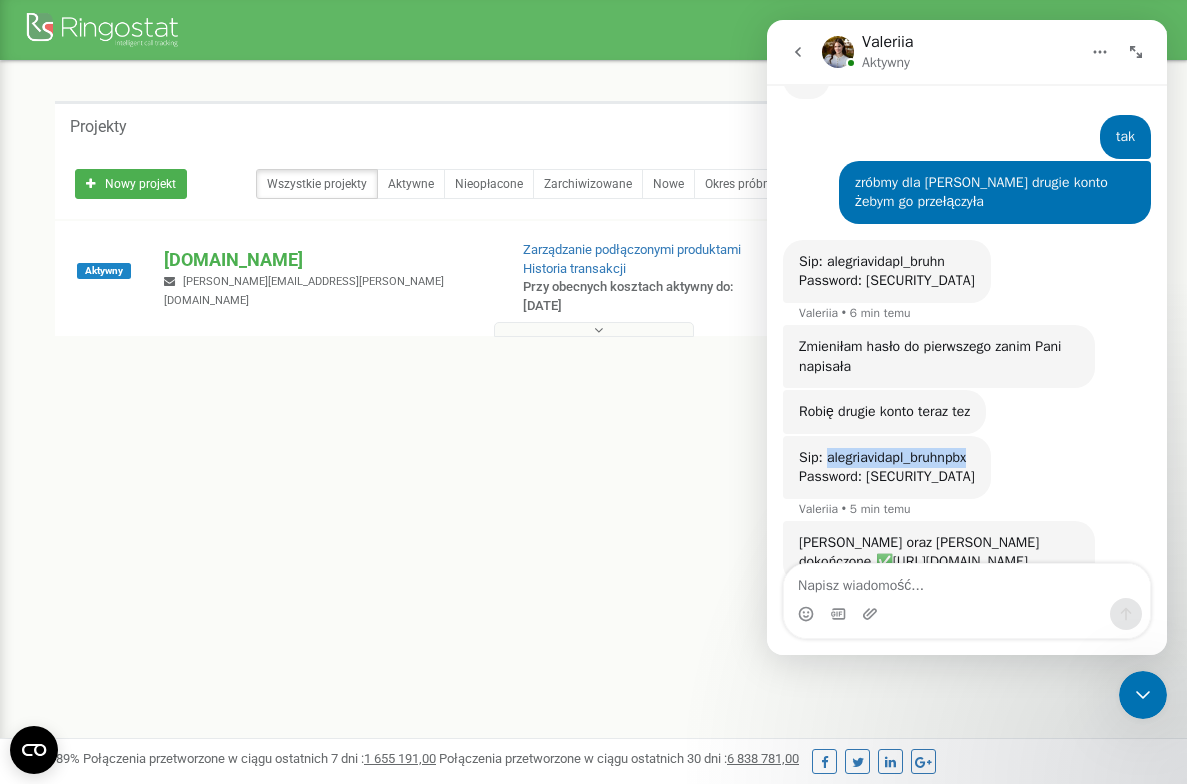 copy on "alegriavidapl_bruhnpbx" 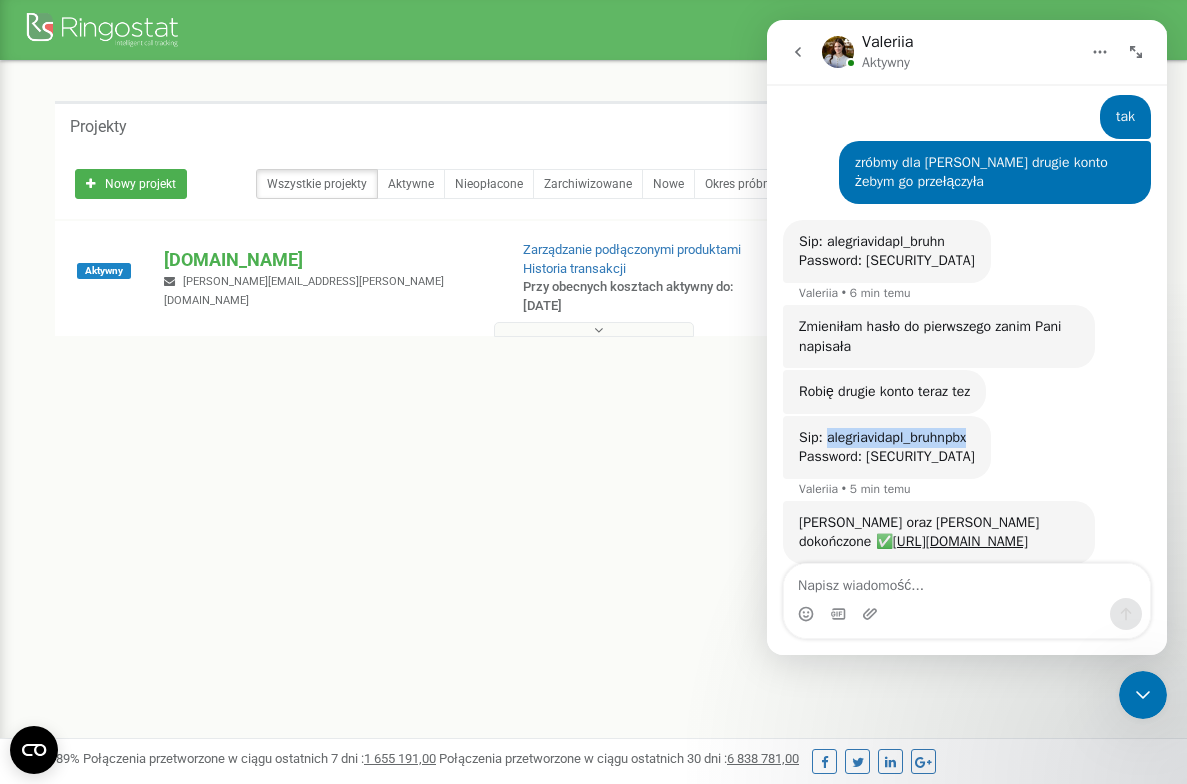 drag, startPoint x: 997, startPoint y: 356, endPoint x: 873, endPoint y: 366, distance: 124.40257 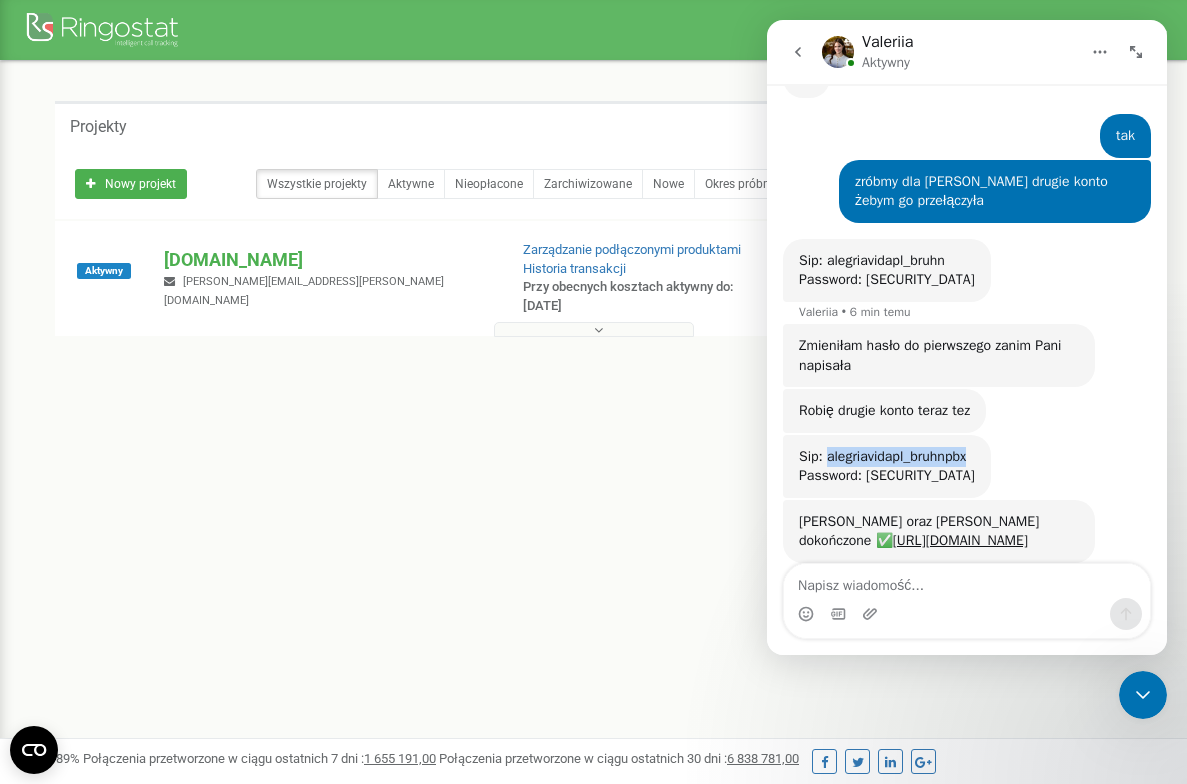 scroll, scrollTop: 4053, scrollLeft: 0, axis: vertical 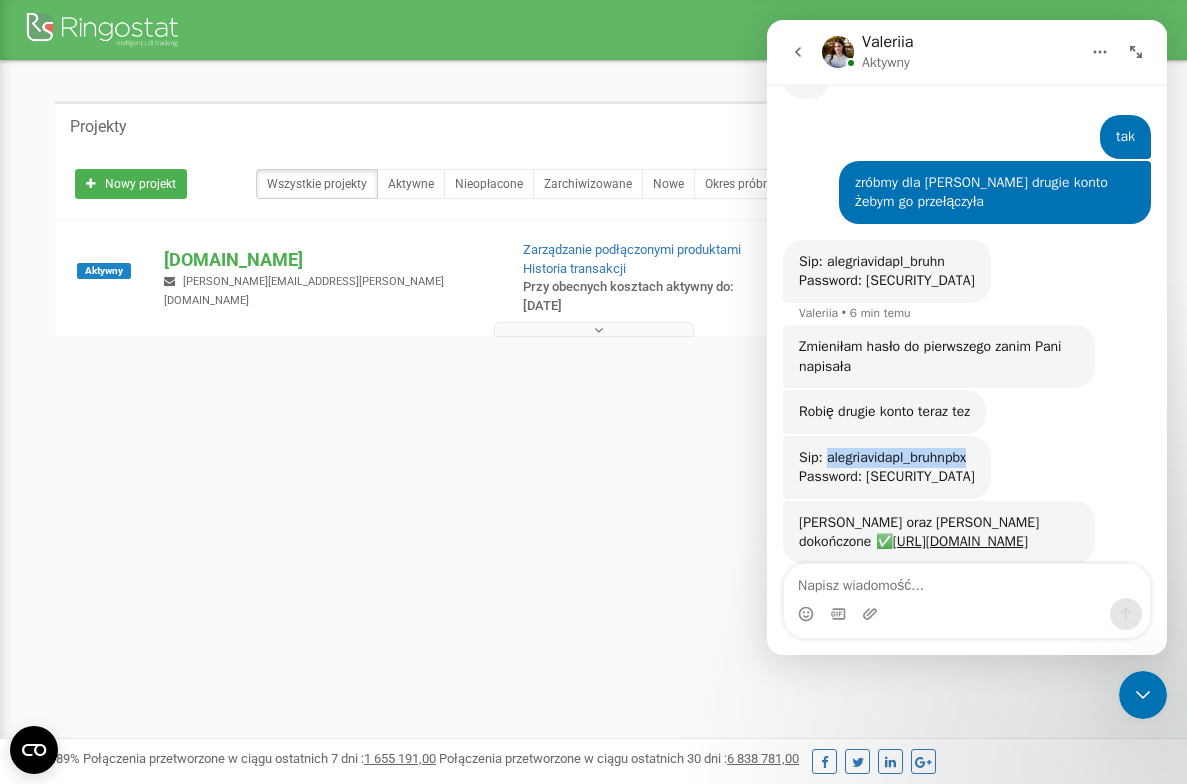 copy on "dM%Ae-/j`SaT0^rQ" 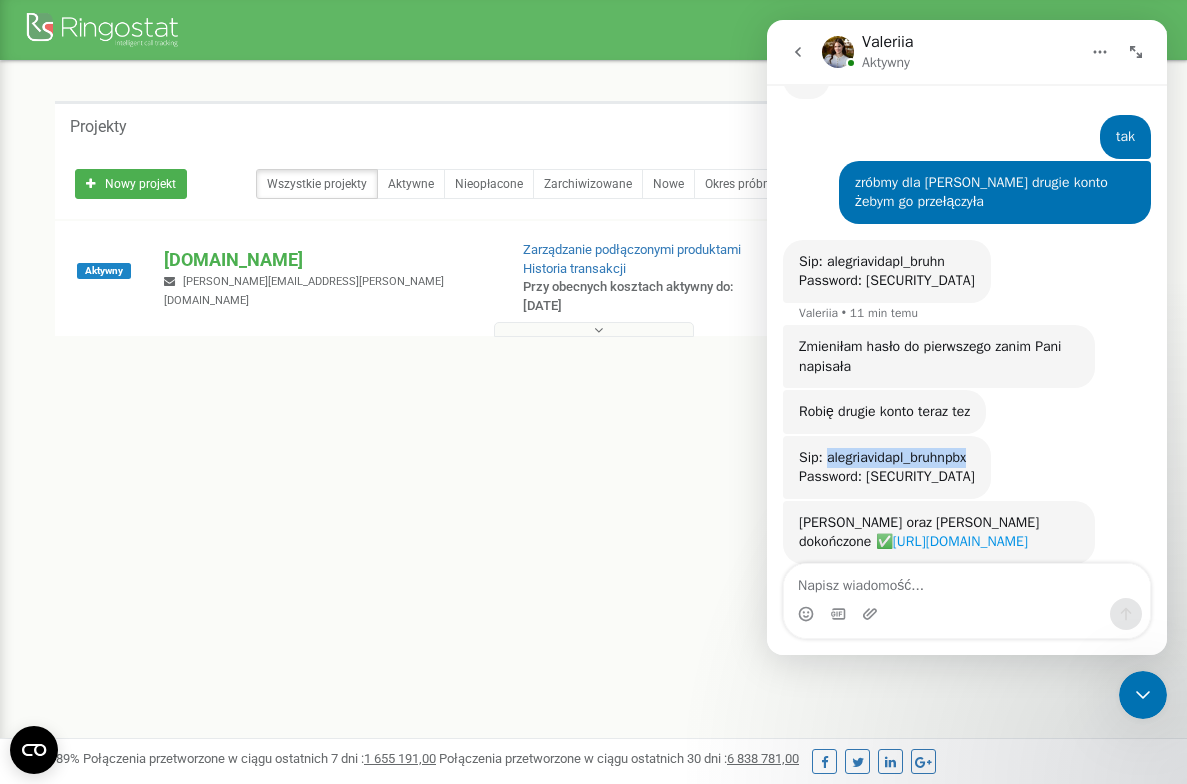 click on "[URL][DOMAIN_NAME]" at bounding box center (960, 541) 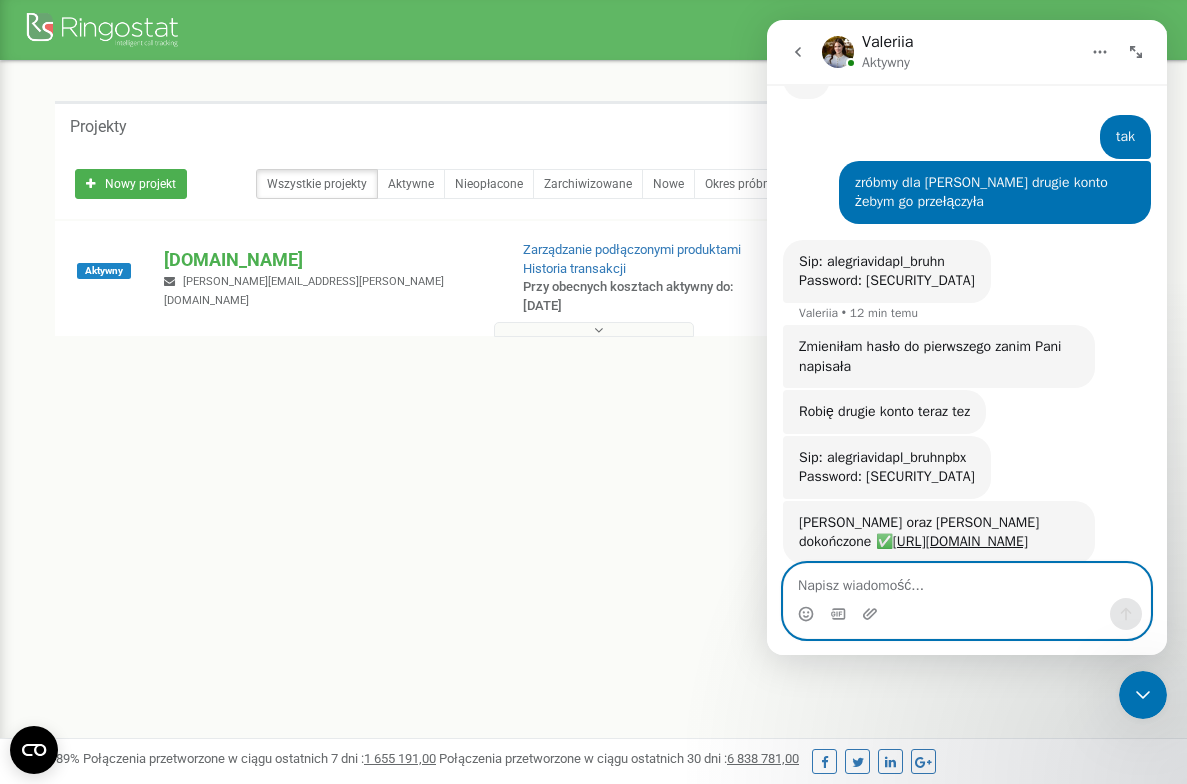 click at bounding box center (967, 581) 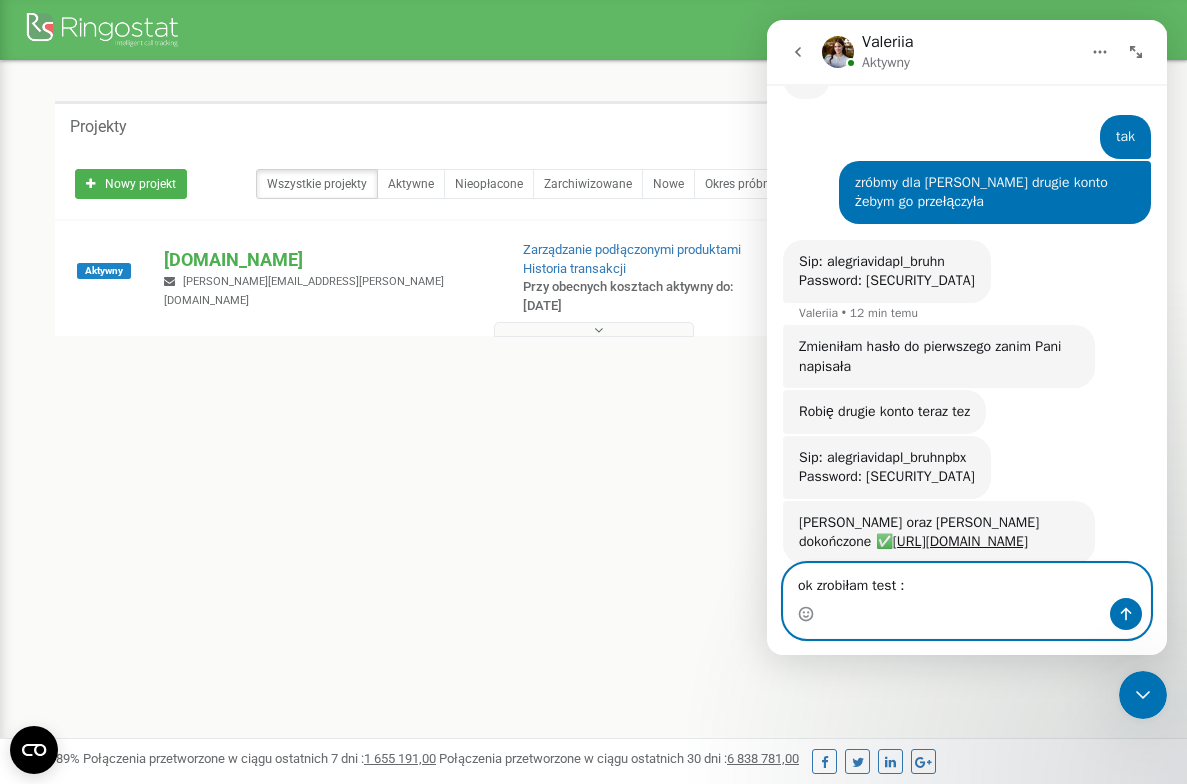 scroll, scrollTop: 4073, scrollLeft: 0, axis: vertical 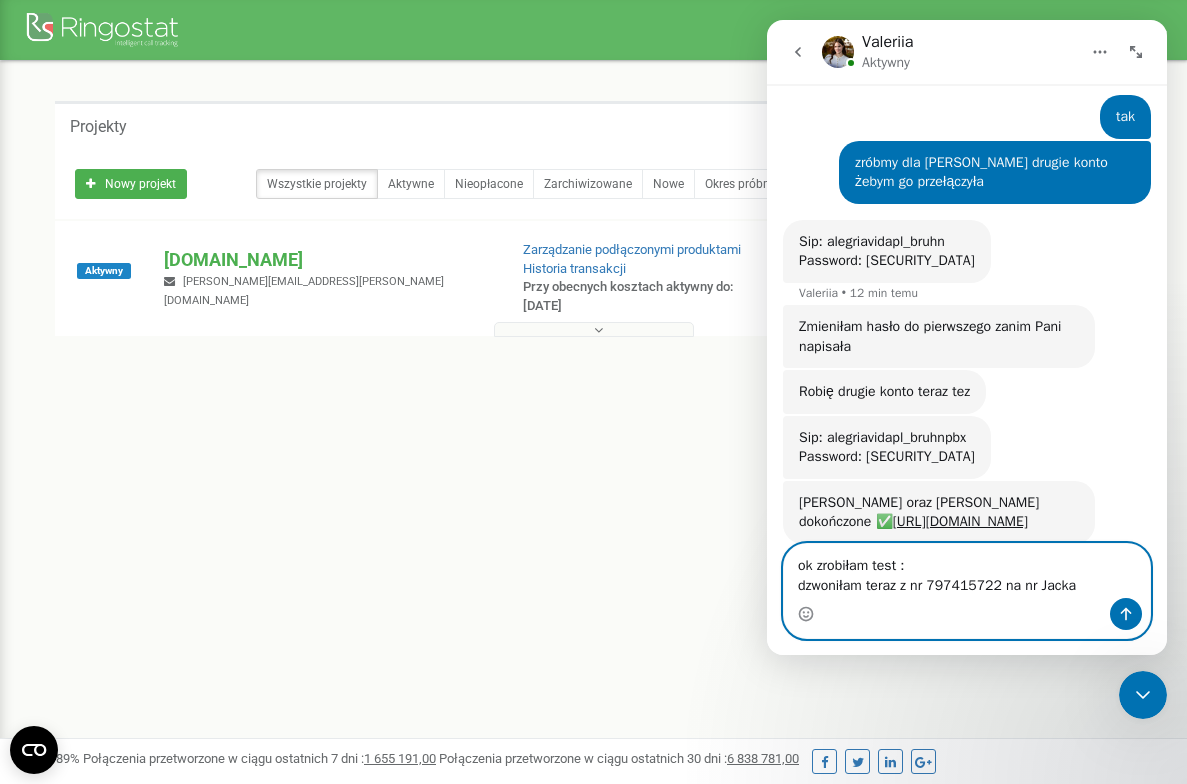 paste on "48882723346" 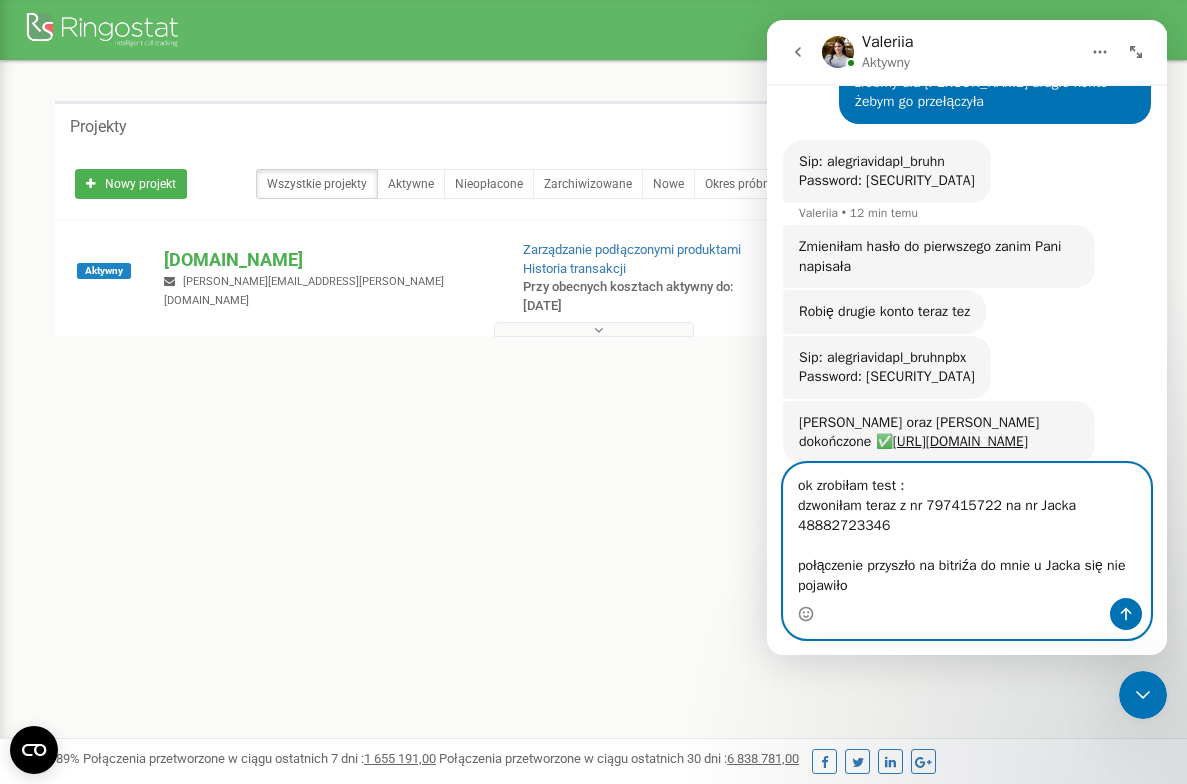 scroll, scrollTop: 4173, scrollLeft: 0, axis: vertical 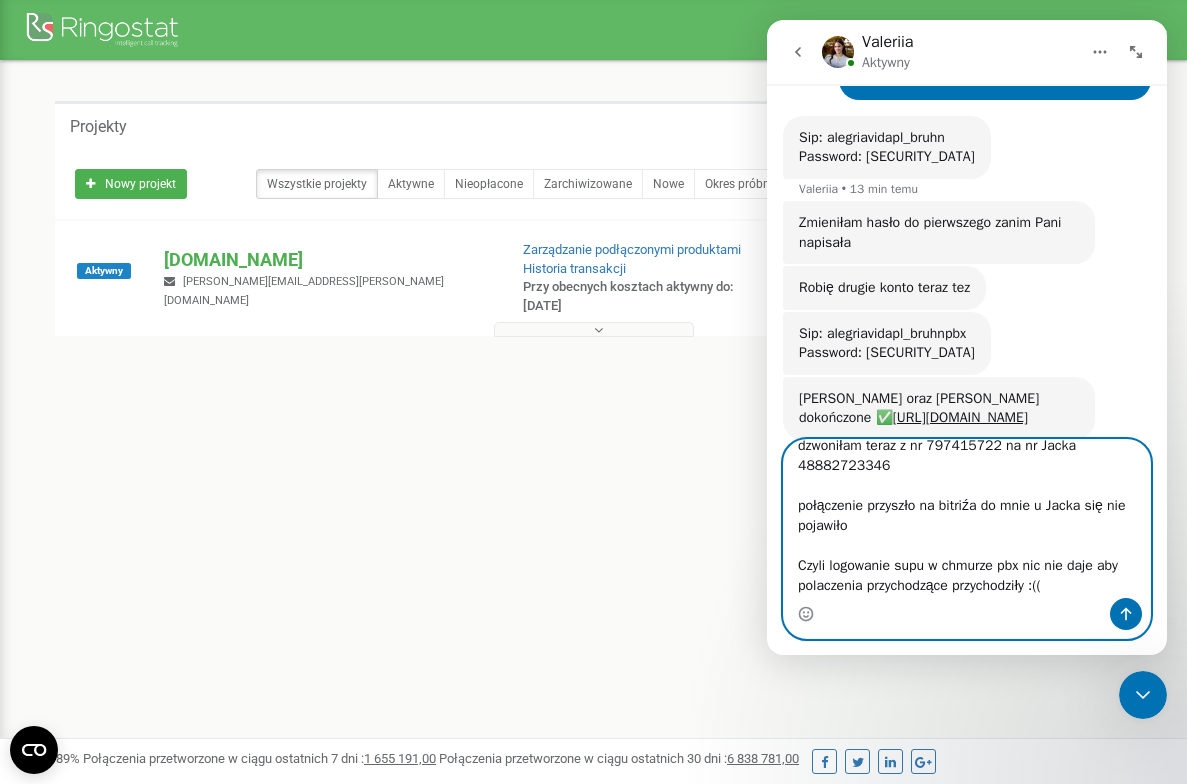 type on "ok zrobiłam test :
dzwoniłam teraz z nr 797415722 na nr Jacka 48882723346
połączenie przyszło na bitriźa do mnie u Jacka się nie pojawiło
Czyli logowanie supu w chmurze pbx nic nie daje aby polaczenia przychodzące przychodziły :(((" 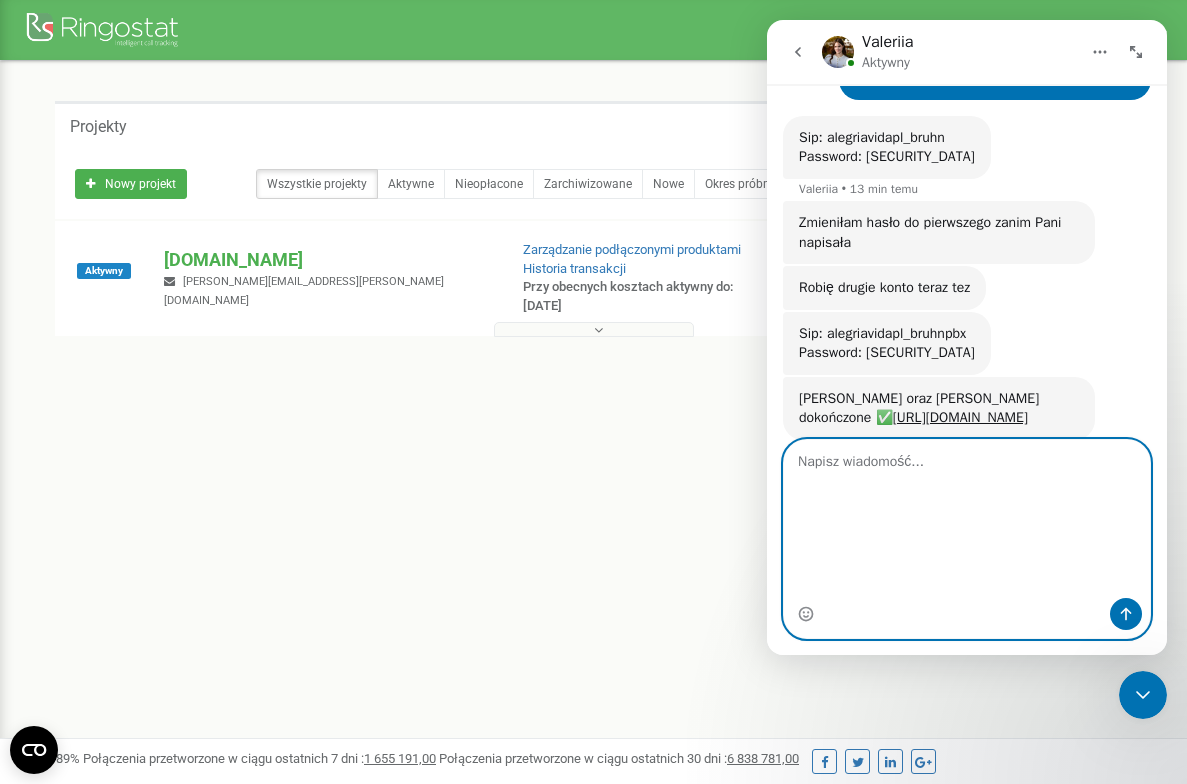 scroll, scrollTop: 0, scrollLeft: 0, axis: both 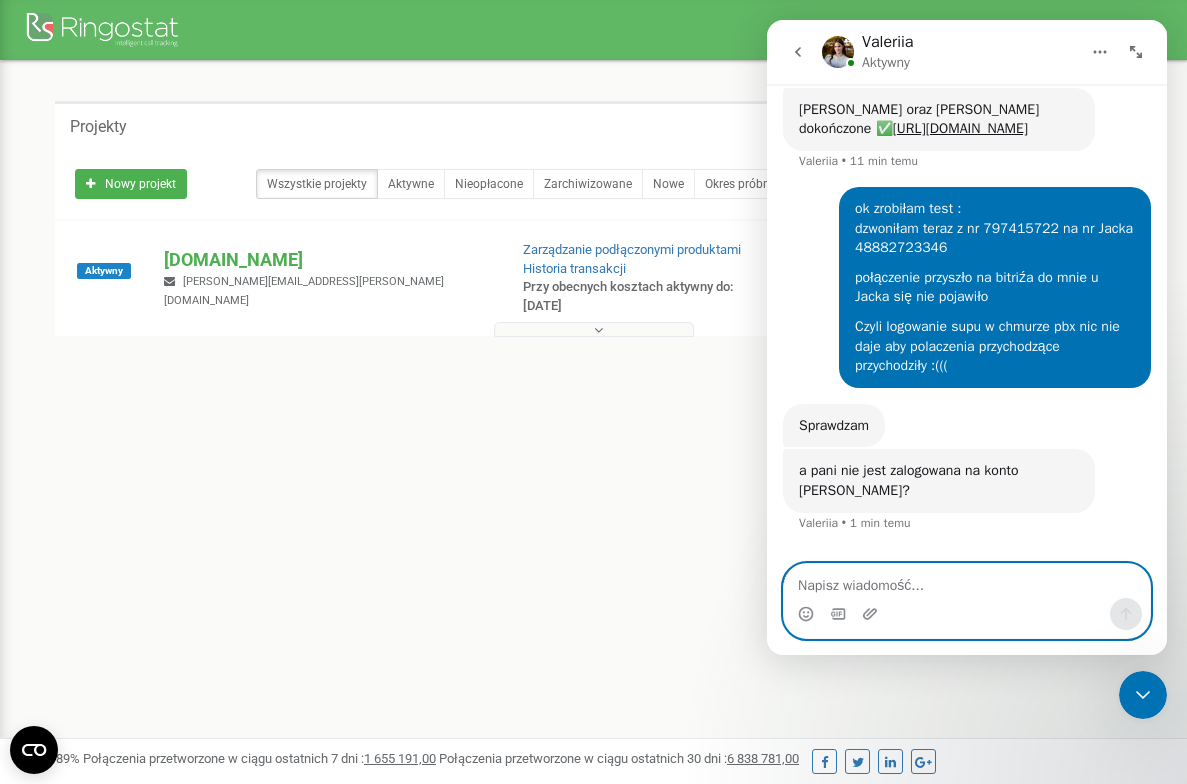 click at bounding box center [967, 581] 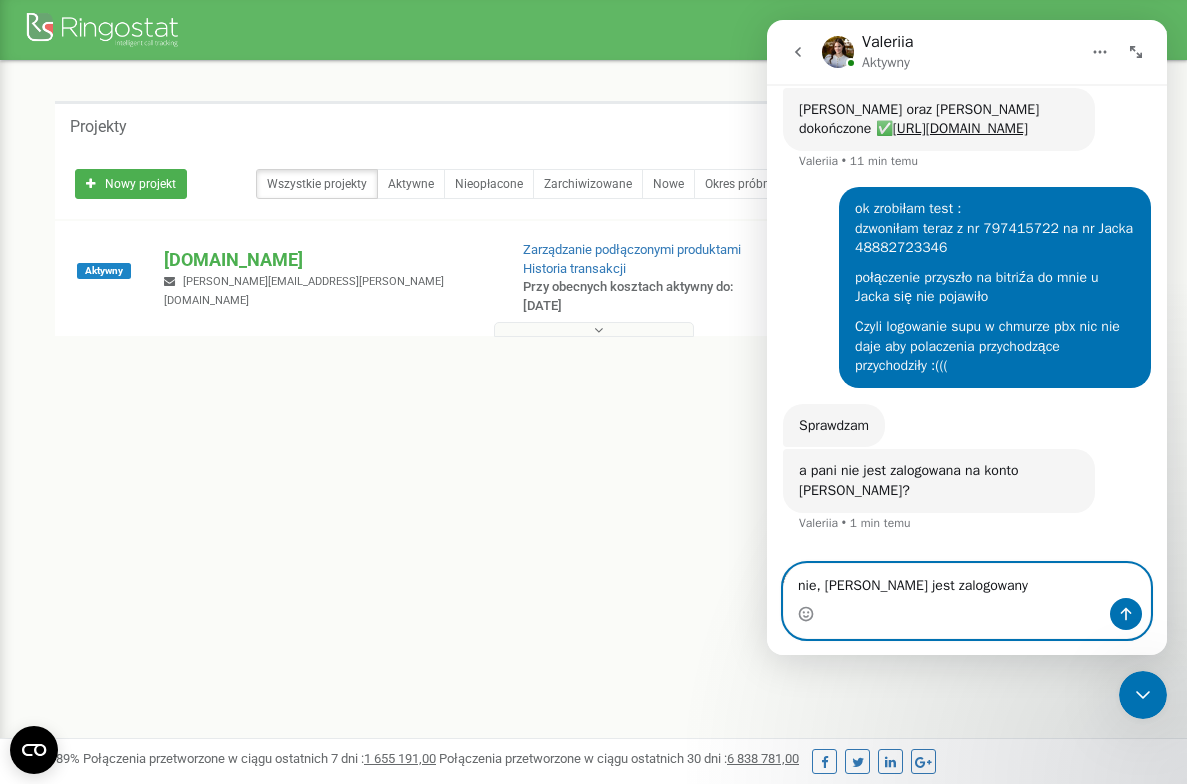 type on "nie, [PERSON_NAME] jest zalogowany" 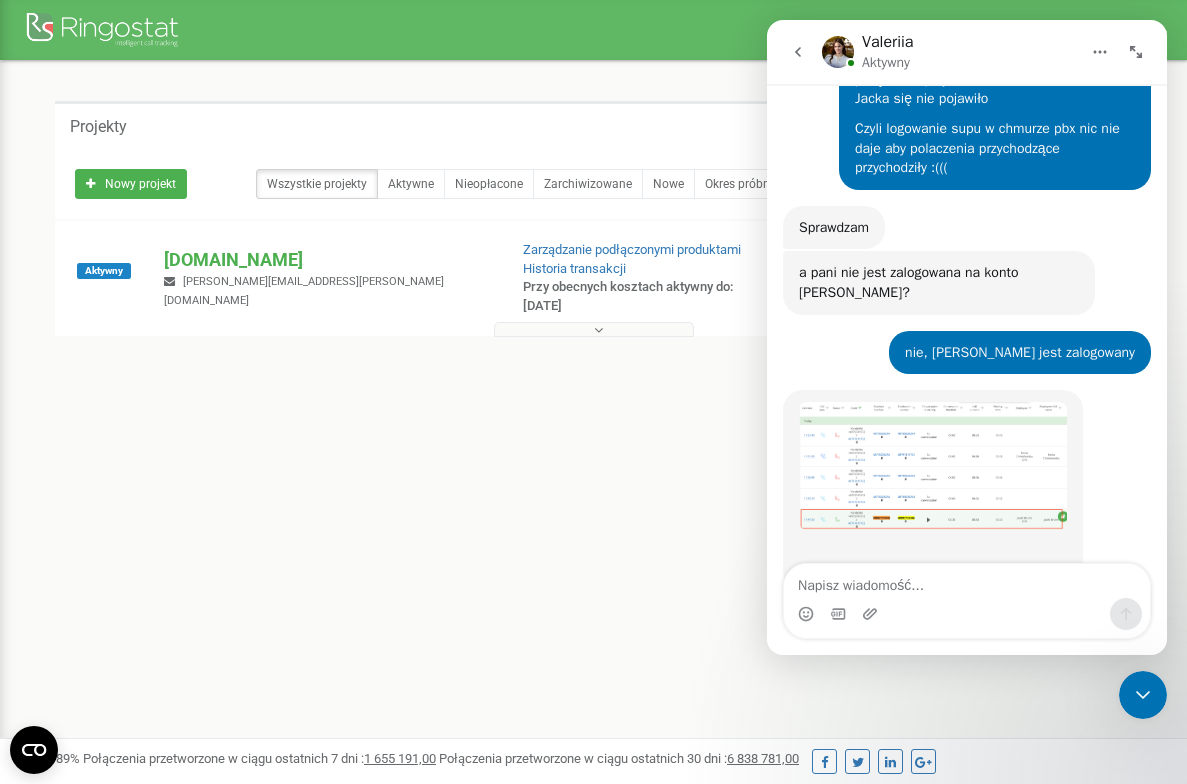 scroll, scrollTop: 4741, scrollLeft: 0, axis: vertical 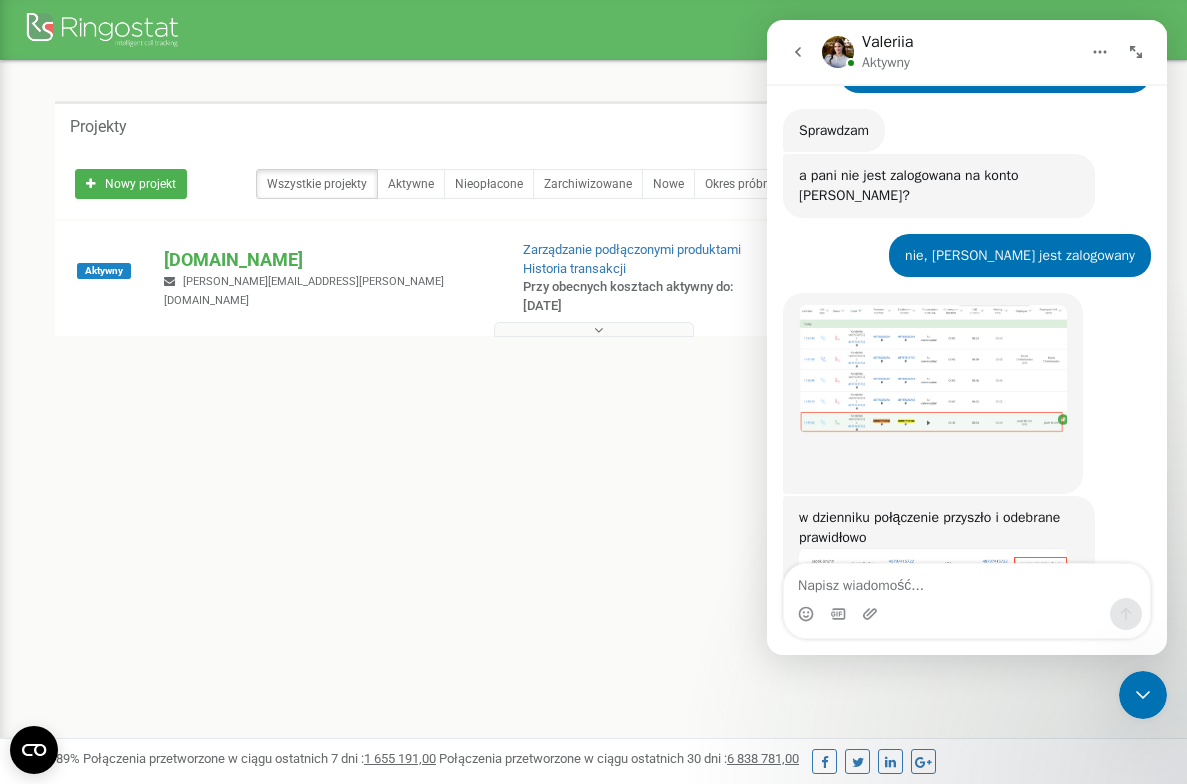 click at bounding box center (933, 369) 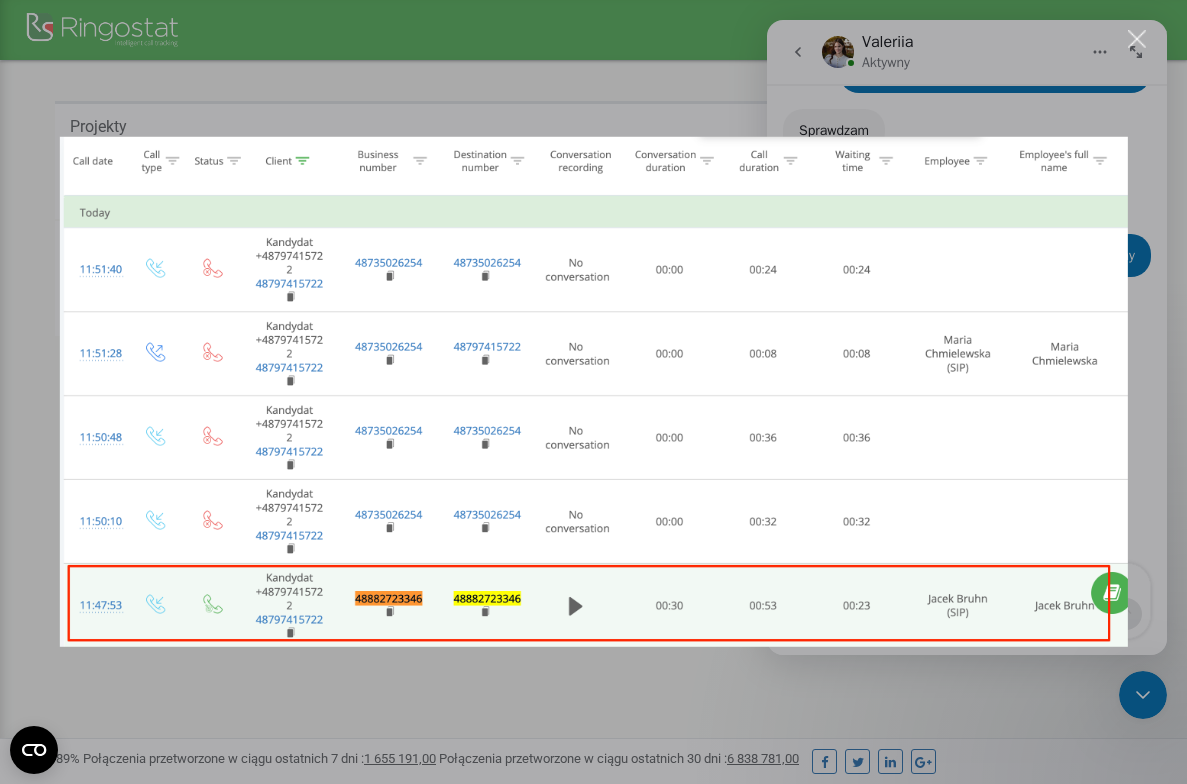 scroll, scrollTop: 0, scrollLeft: 0, axis: both 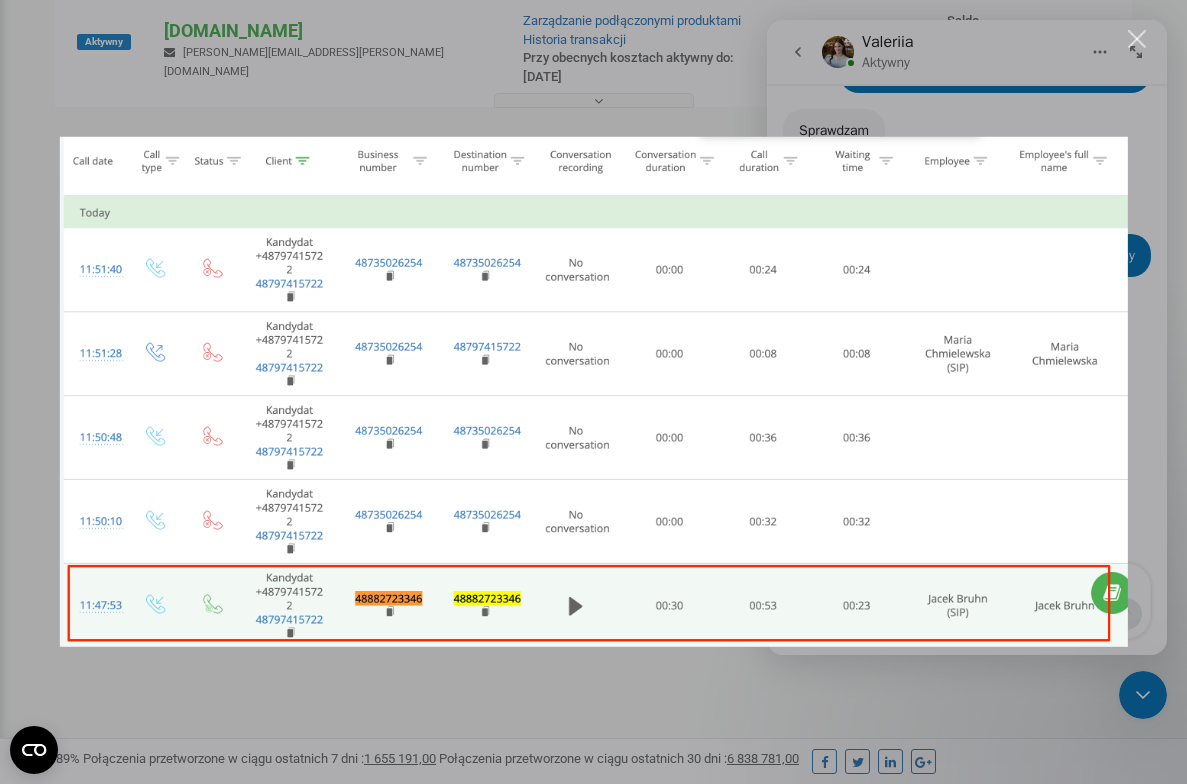 click at bounding box center [1137, 39] 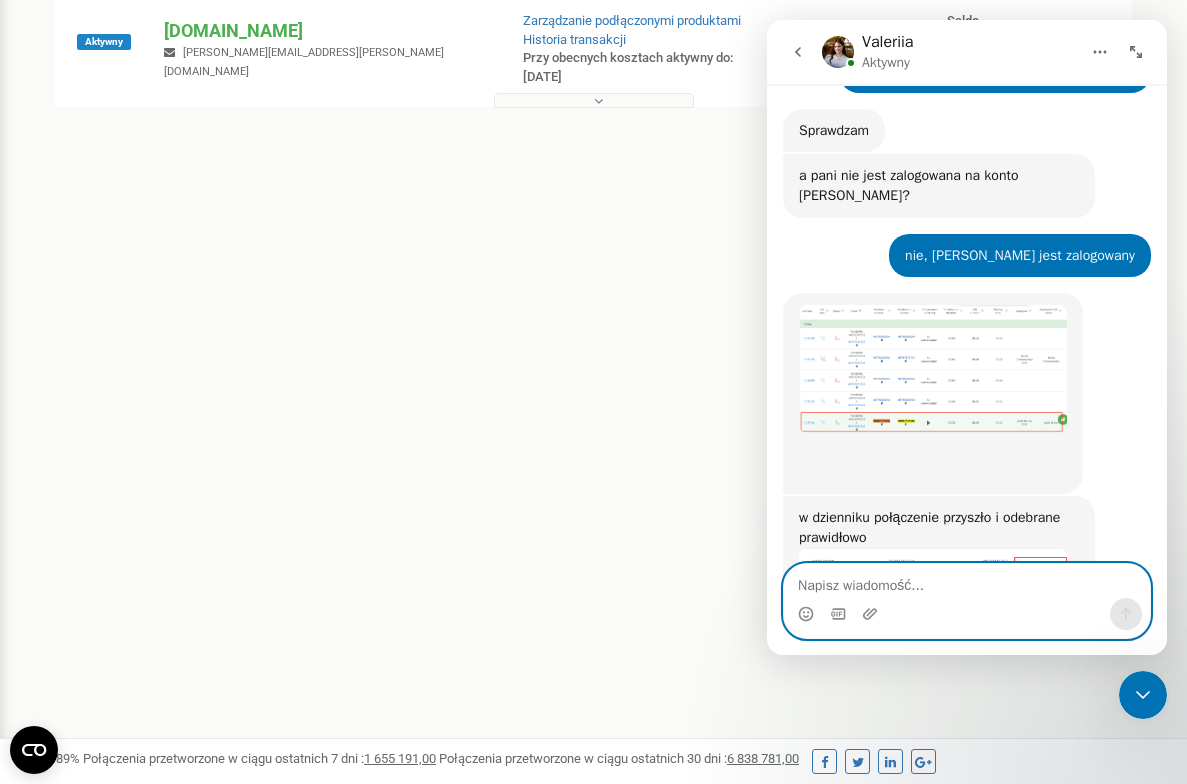 click at bounding box center [967, 581] 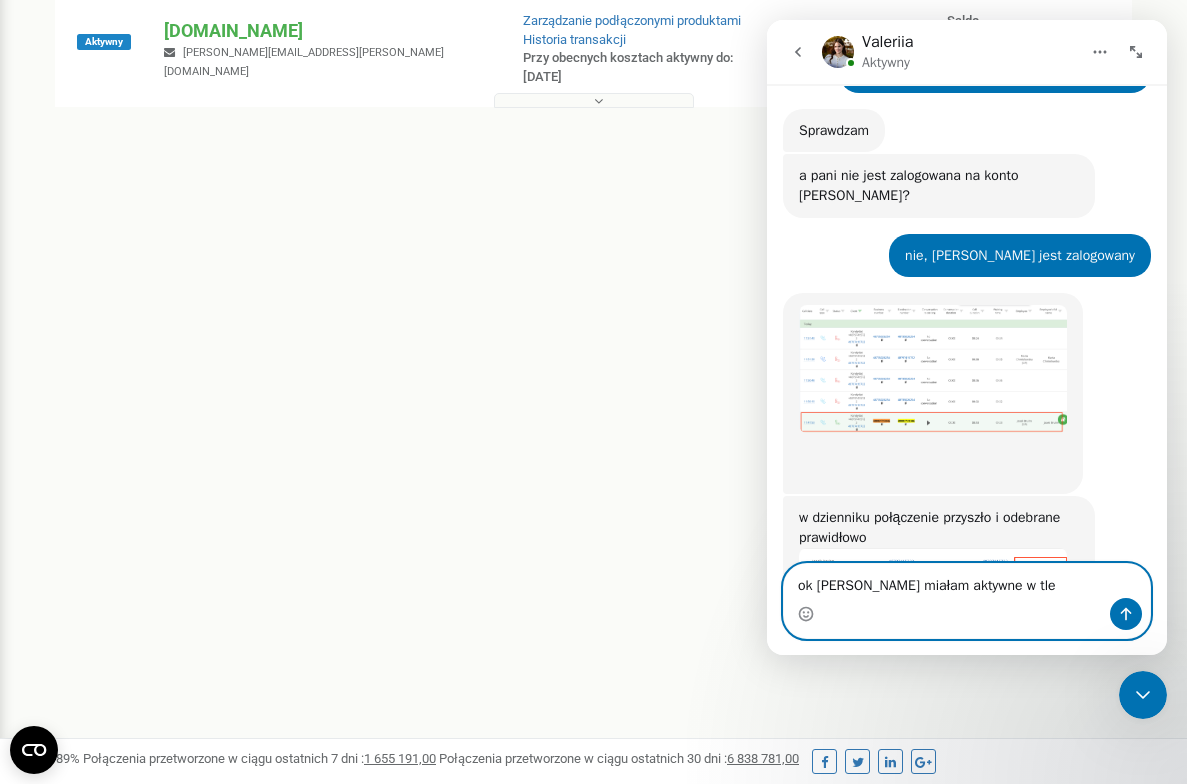 type on "ok [PERSON_NAME] miałam aktywne w tle" 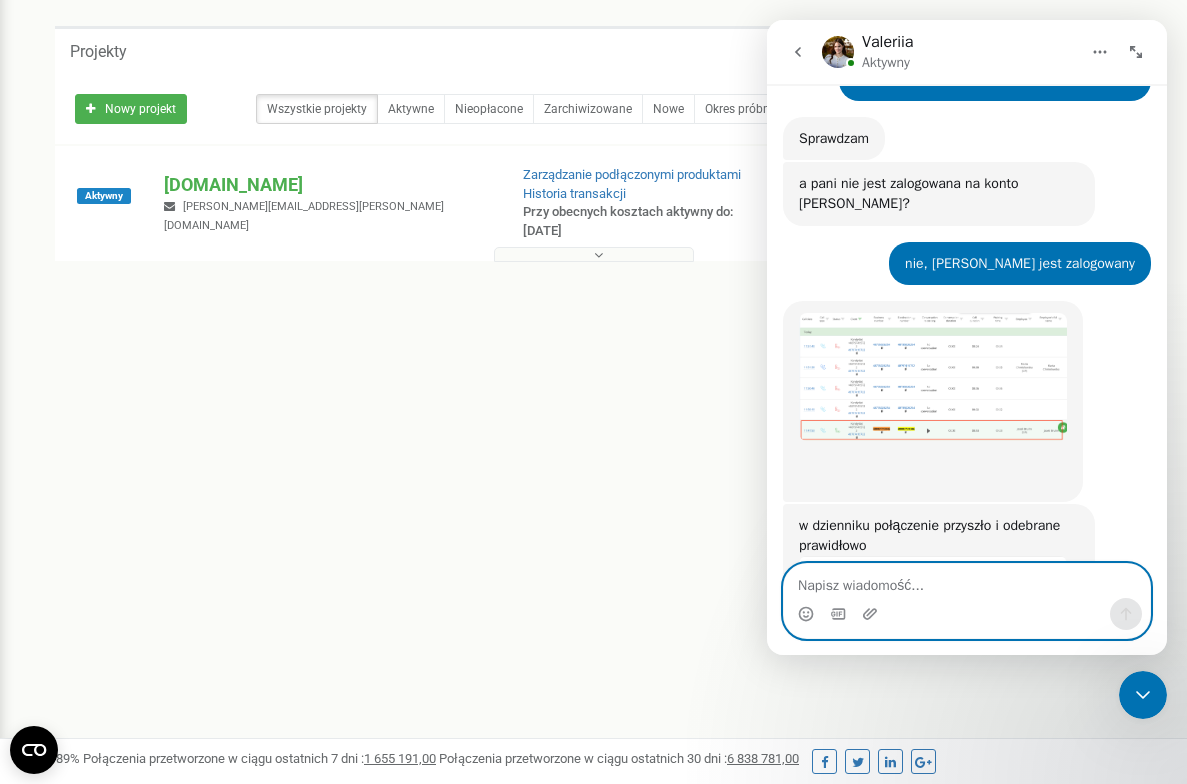 scroll, scrollTop: 4820, scrollLeft: 0, axis: vertical 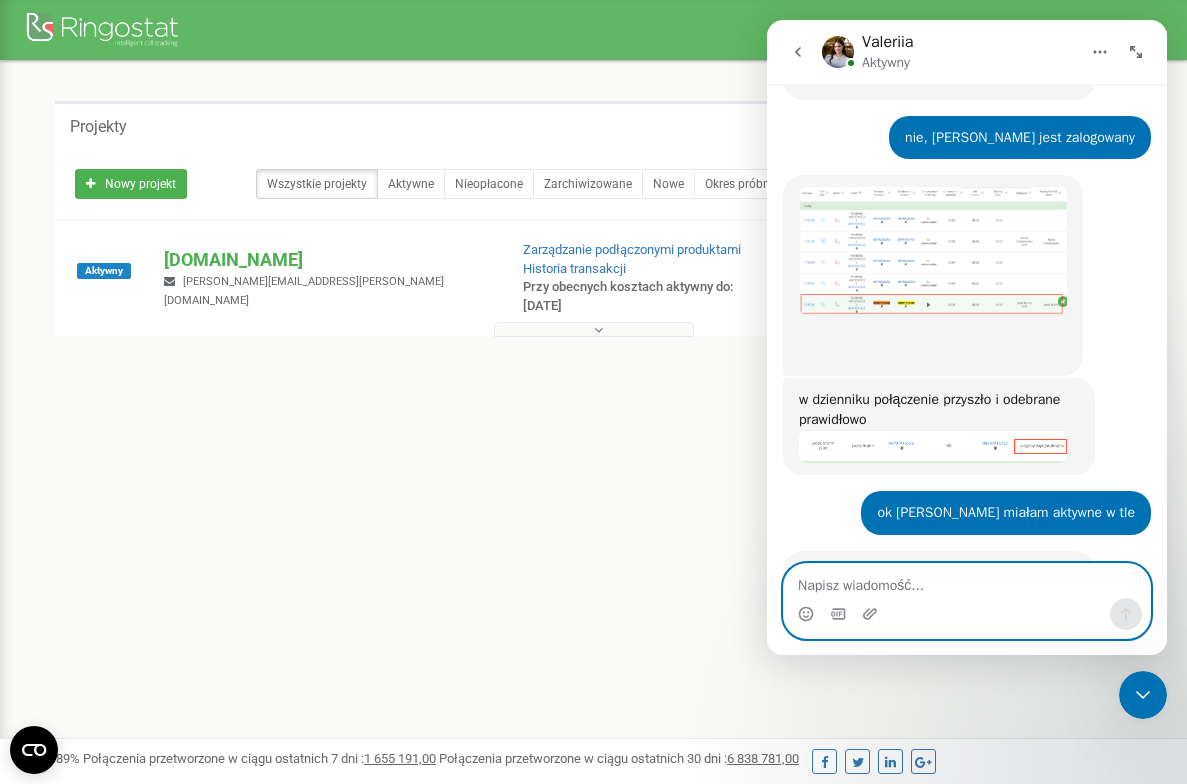 click at bounding box center (967, 581) 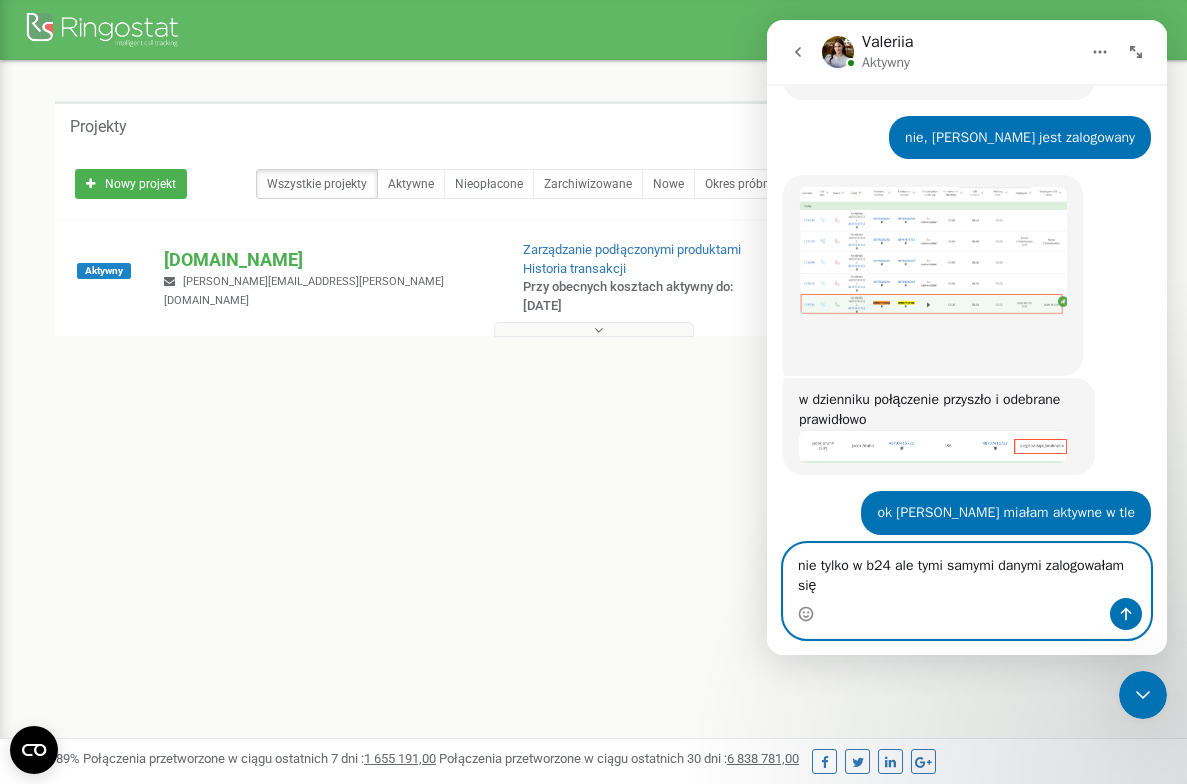 scroll, scrollTop: 4899, scrollLeft: 0, axis: vertical 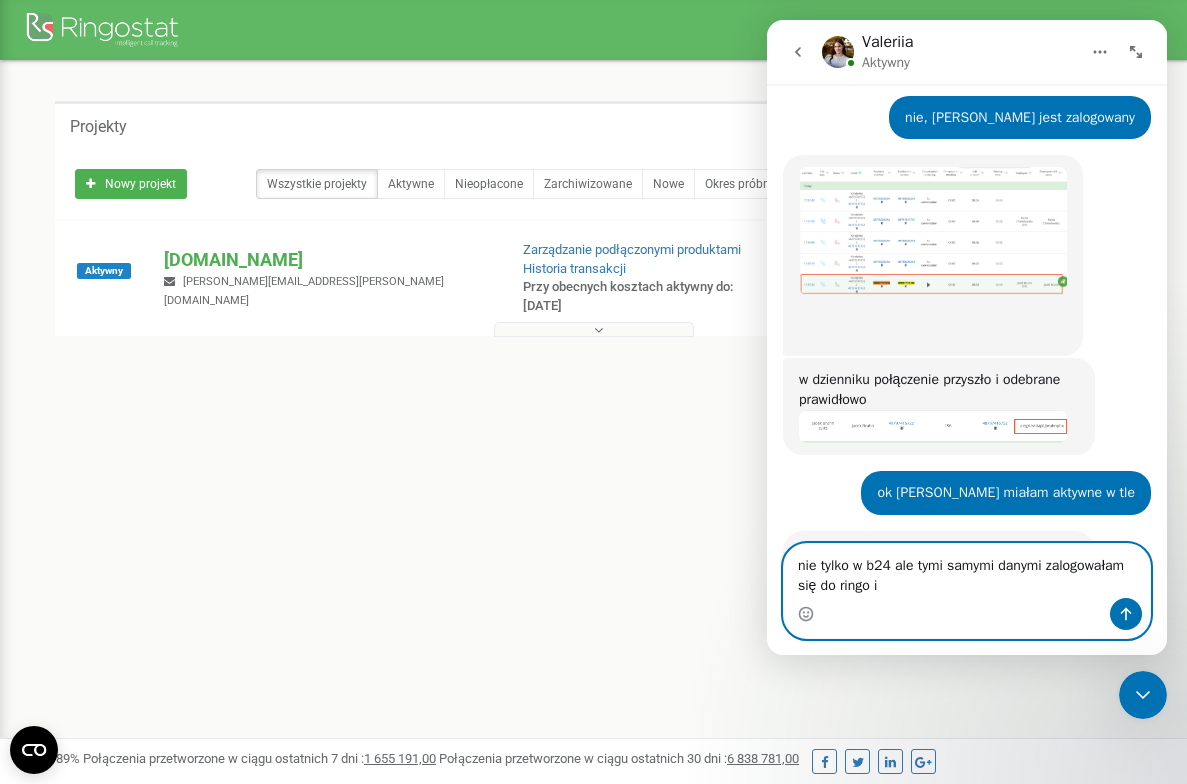 type on "nie tylko w b24 ale tymi samymi danymi zalogowałam się do ringo" 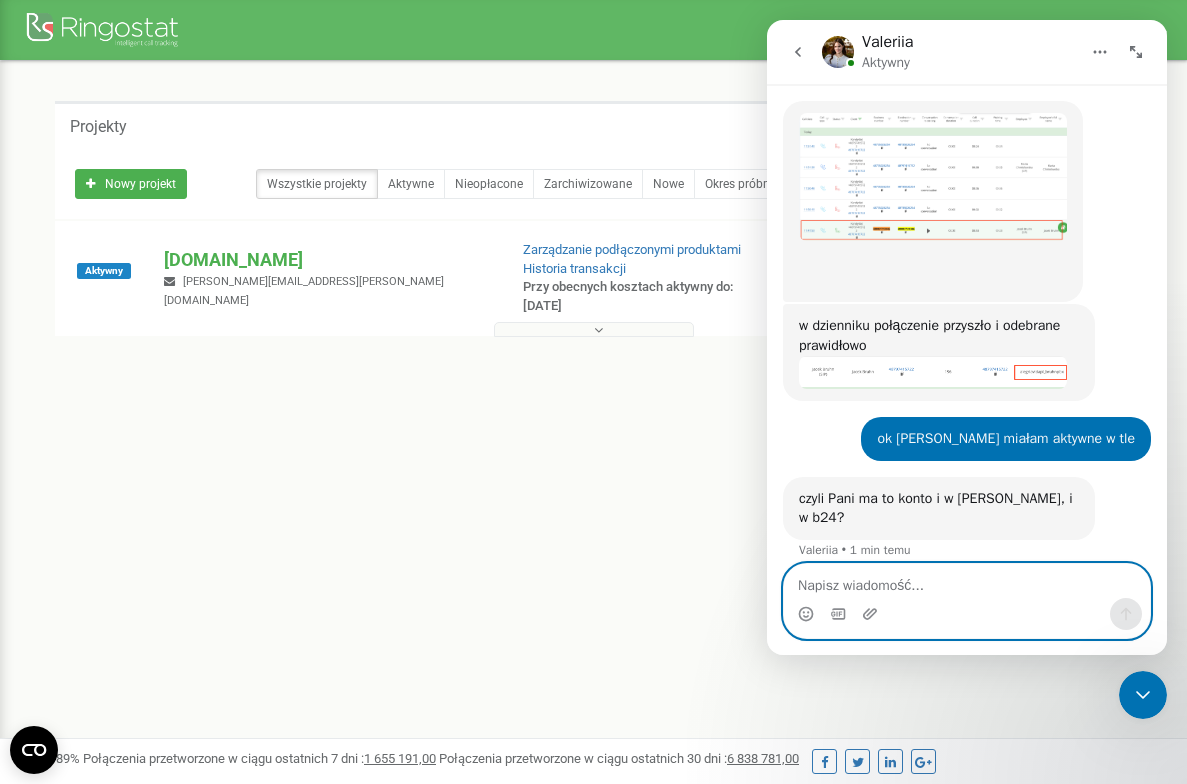 scroll, scrollTop: 4957, scrollLeft: 0, axis: vertical 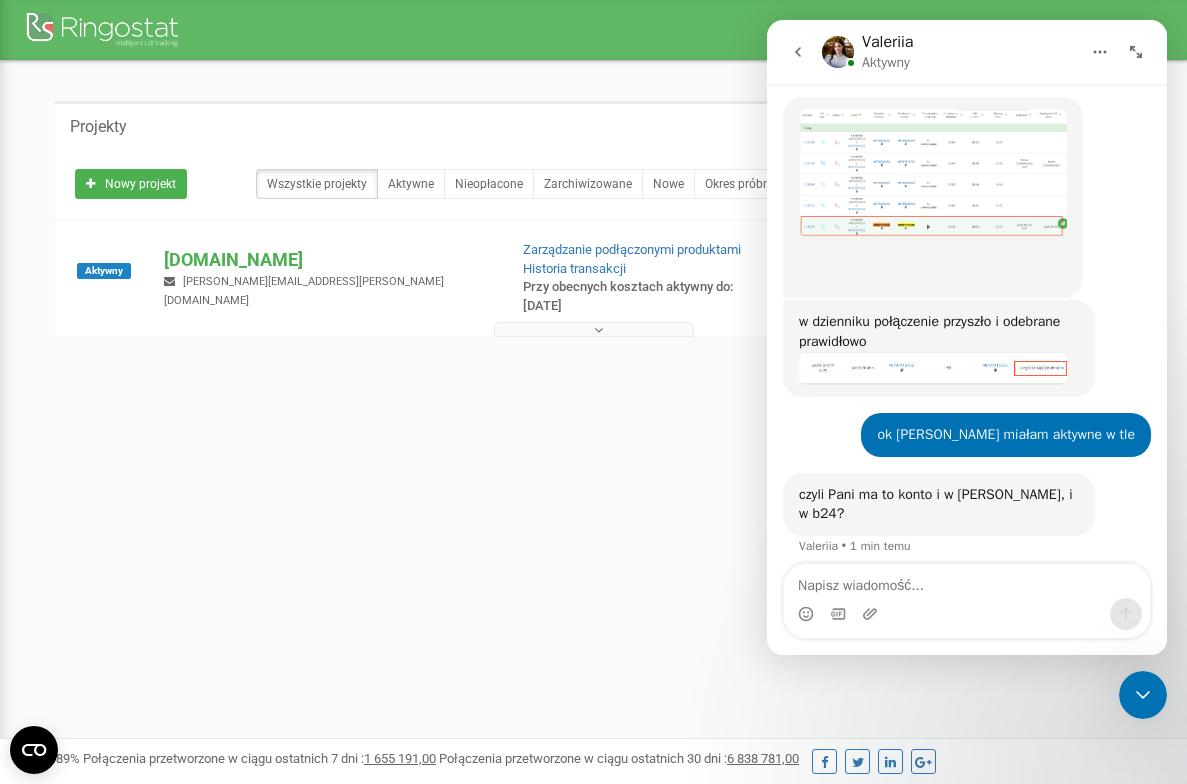 click on "Program poleceń
Ustawienia profilu
Wyloguj się" at bounding box center (593, 30) 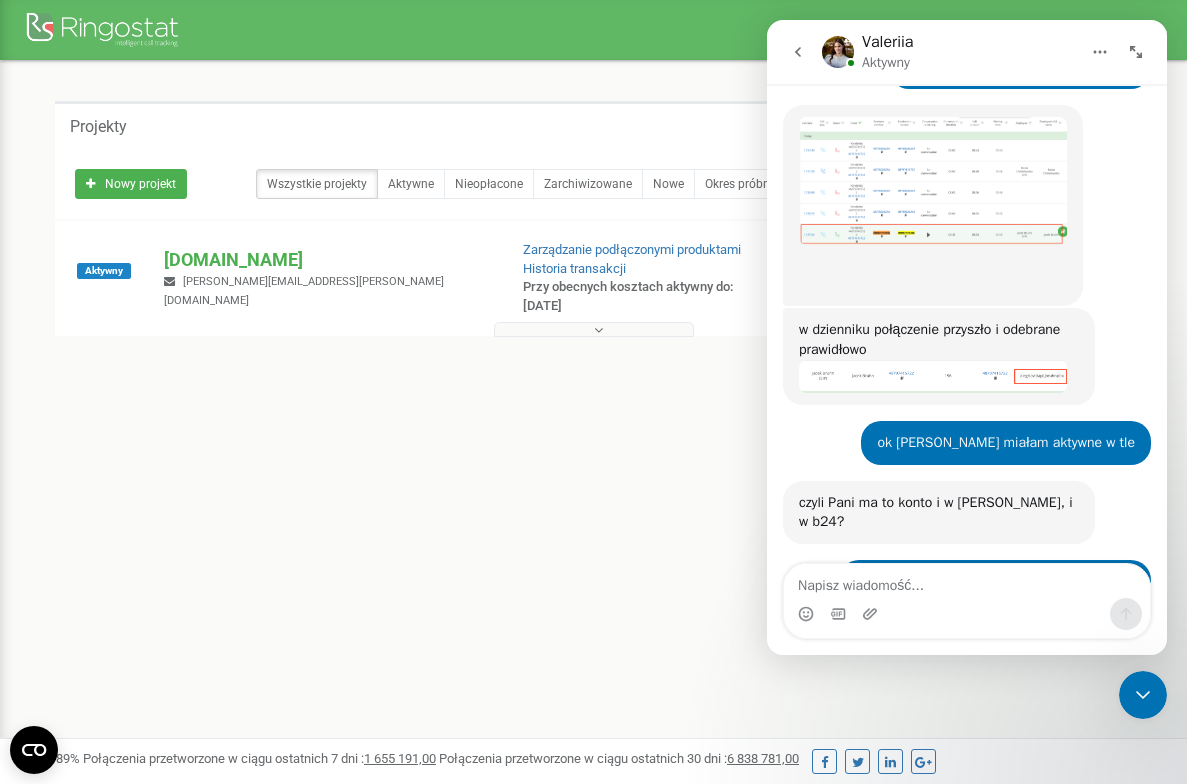 scroll, scrollTop: 5035, scrollLeft: 0, axis: vertical 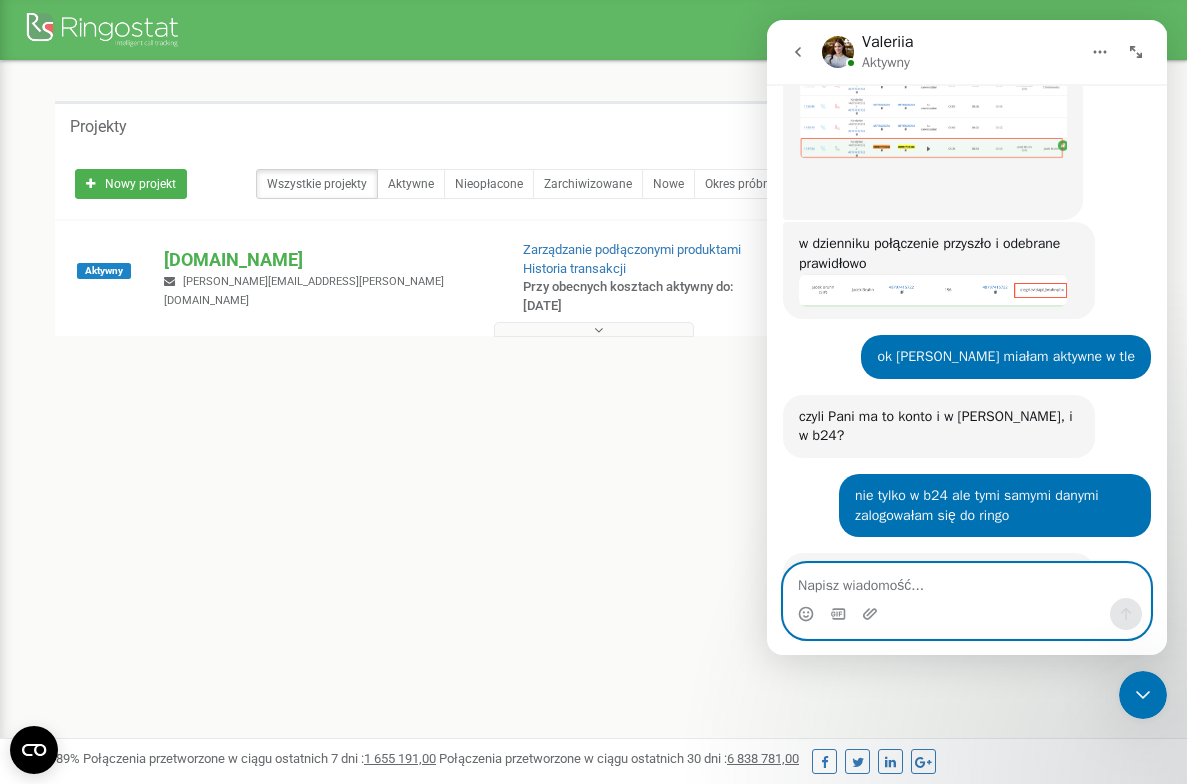 click at bounding box center (967, 581) 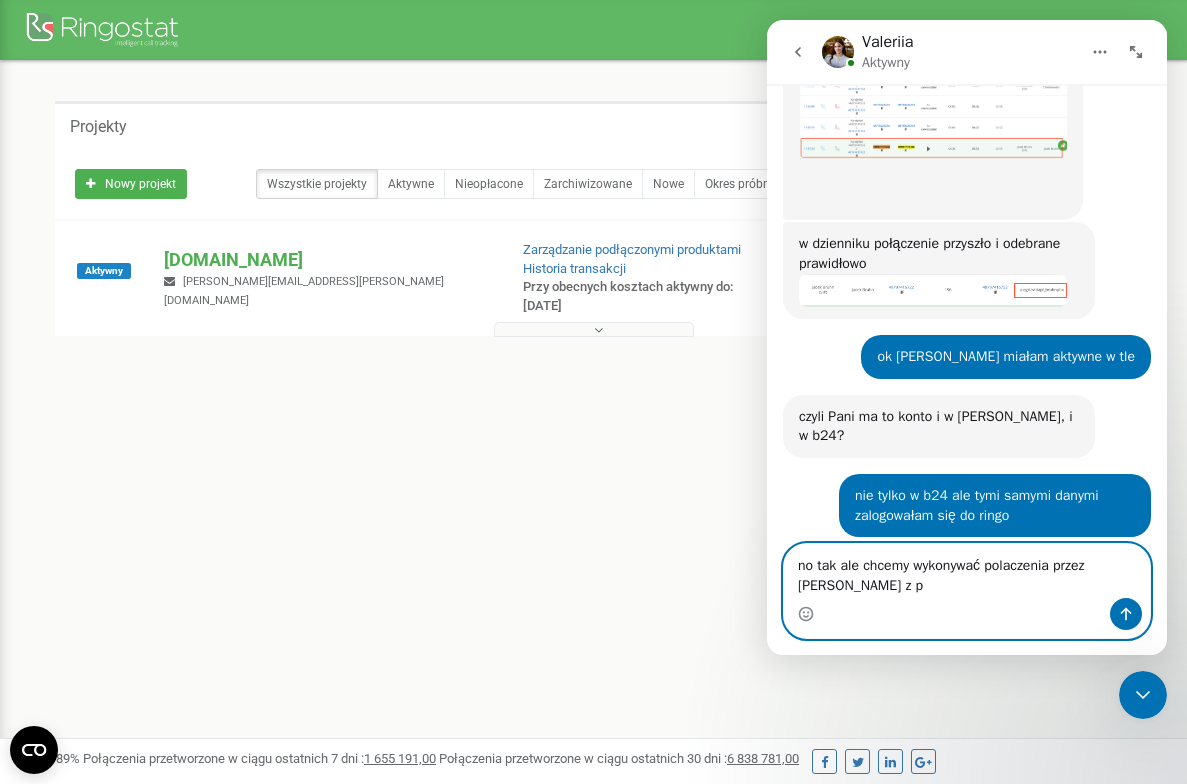 scroll, scrollTop: 5055, scrollLeft: 0, axis: vertical 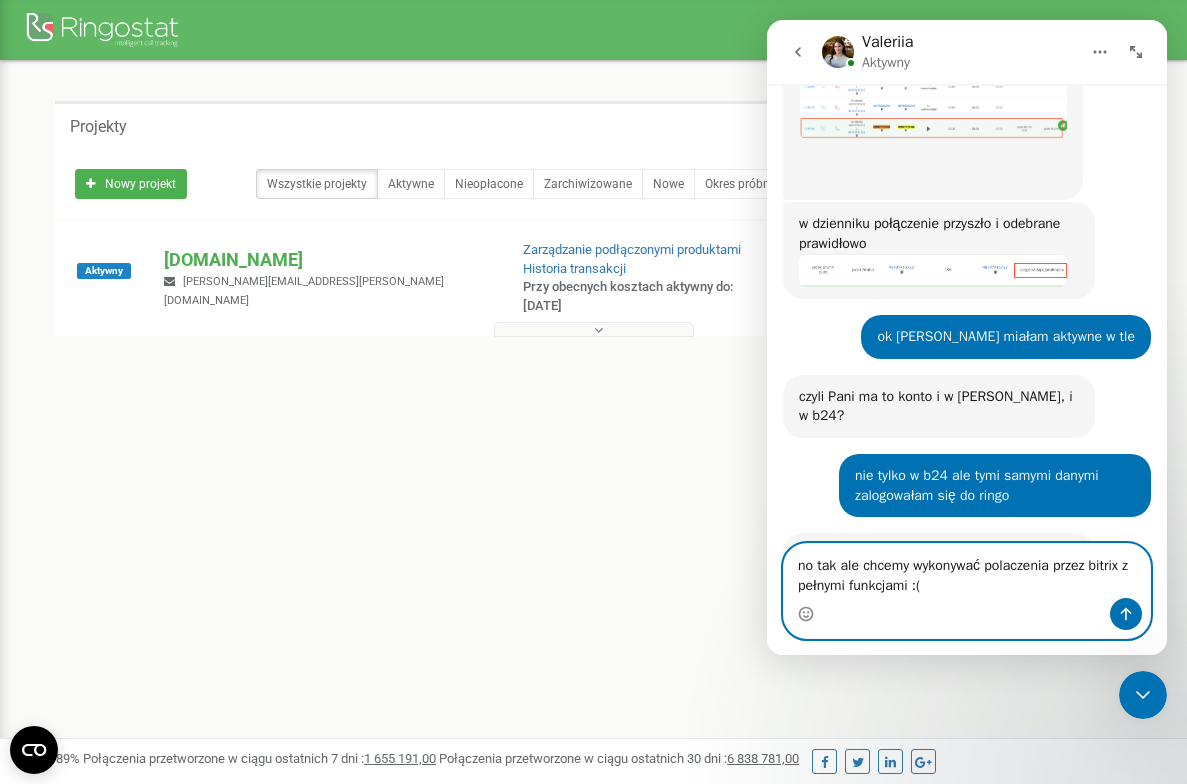 type on "no tak ale chcemy wykonywać polaczenia przez bitrix z pełnymi funkcjami :(" 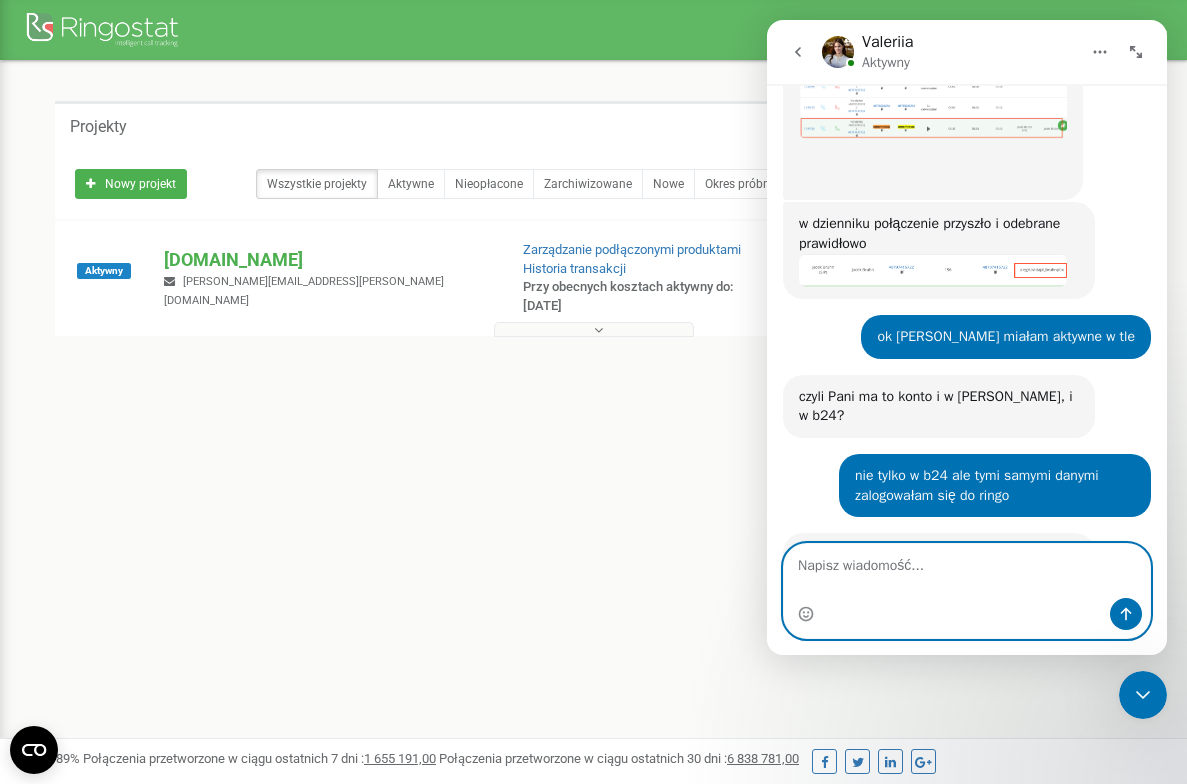 scroll, scrollTop: 5113, scrollLeft: 0, axis: vertical 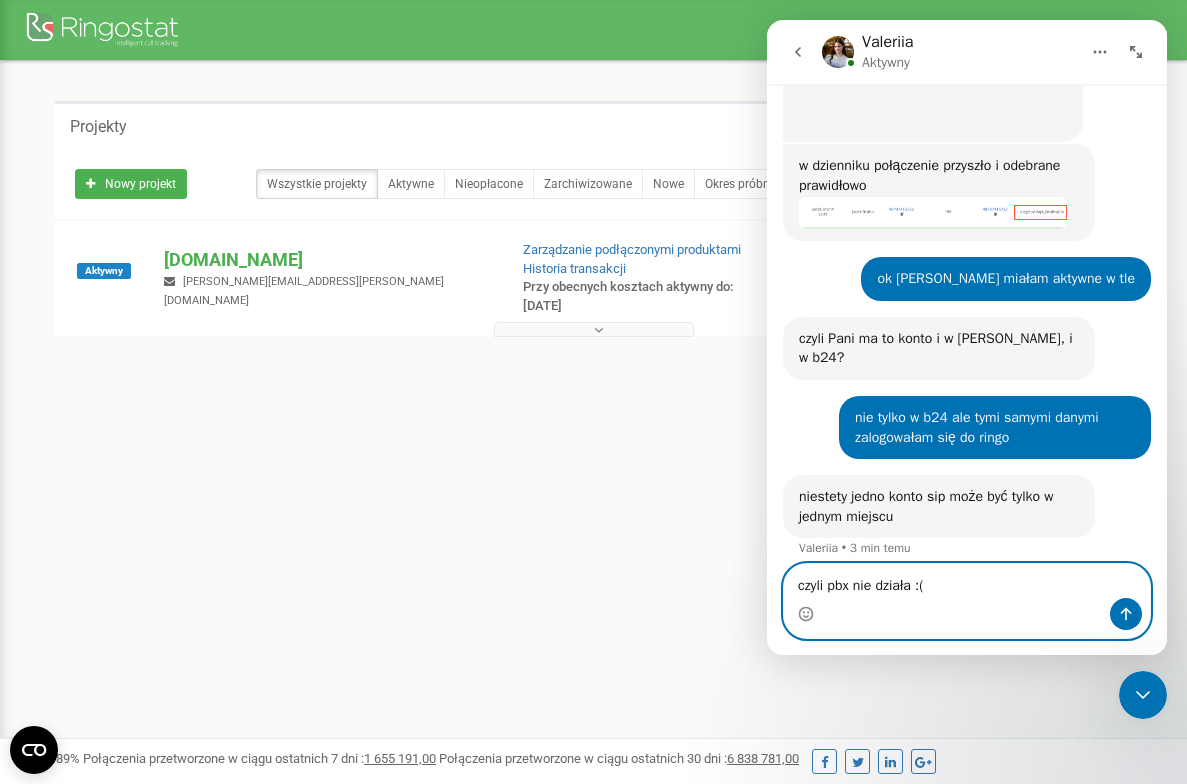 type on "czyli pbx nie działa :(" 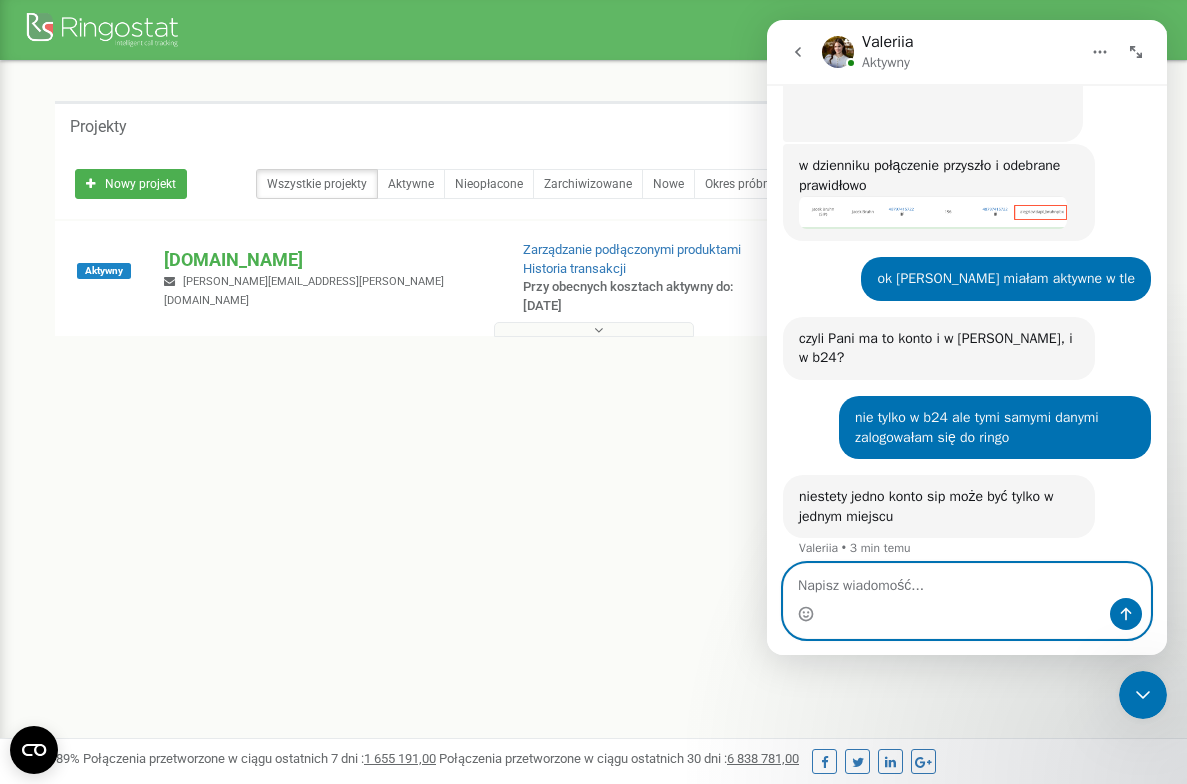 scroll, scrollTop: 5158, scrollLeft: 0, axis: vertical 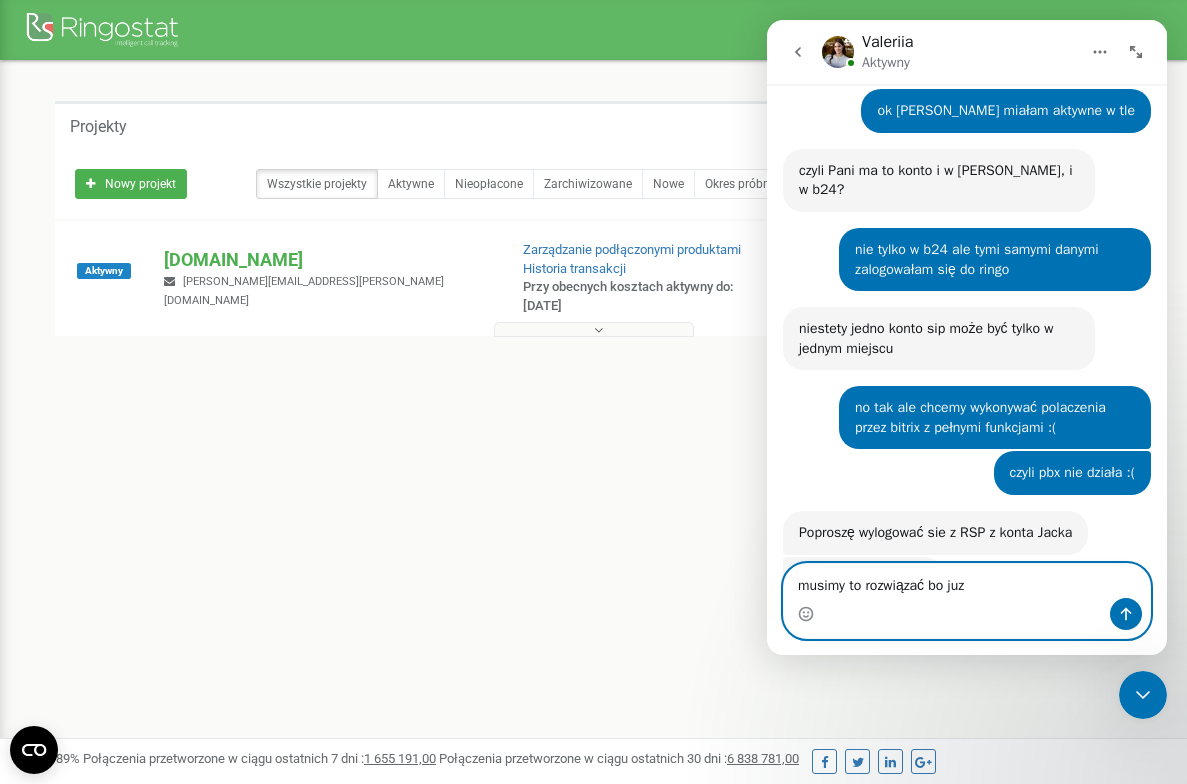 click on "musimy to rozwiązać bo juz" at bounding box center (967, 581) 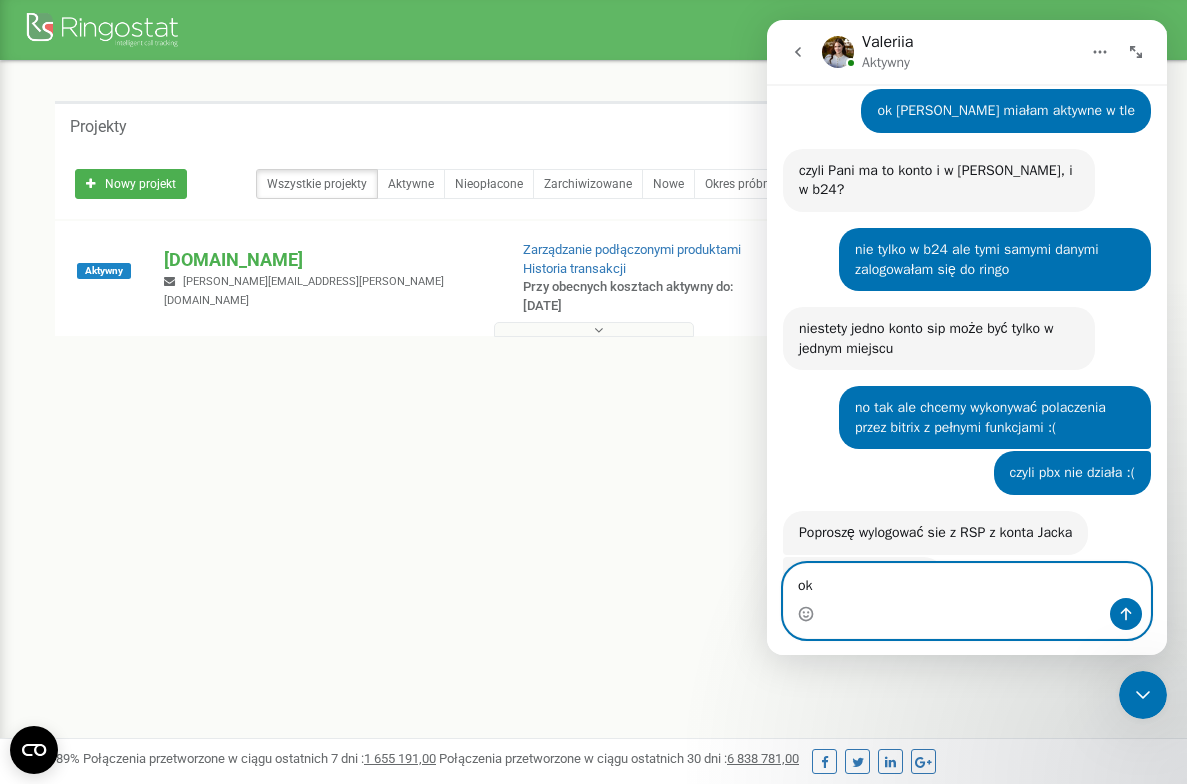 type on "ok" 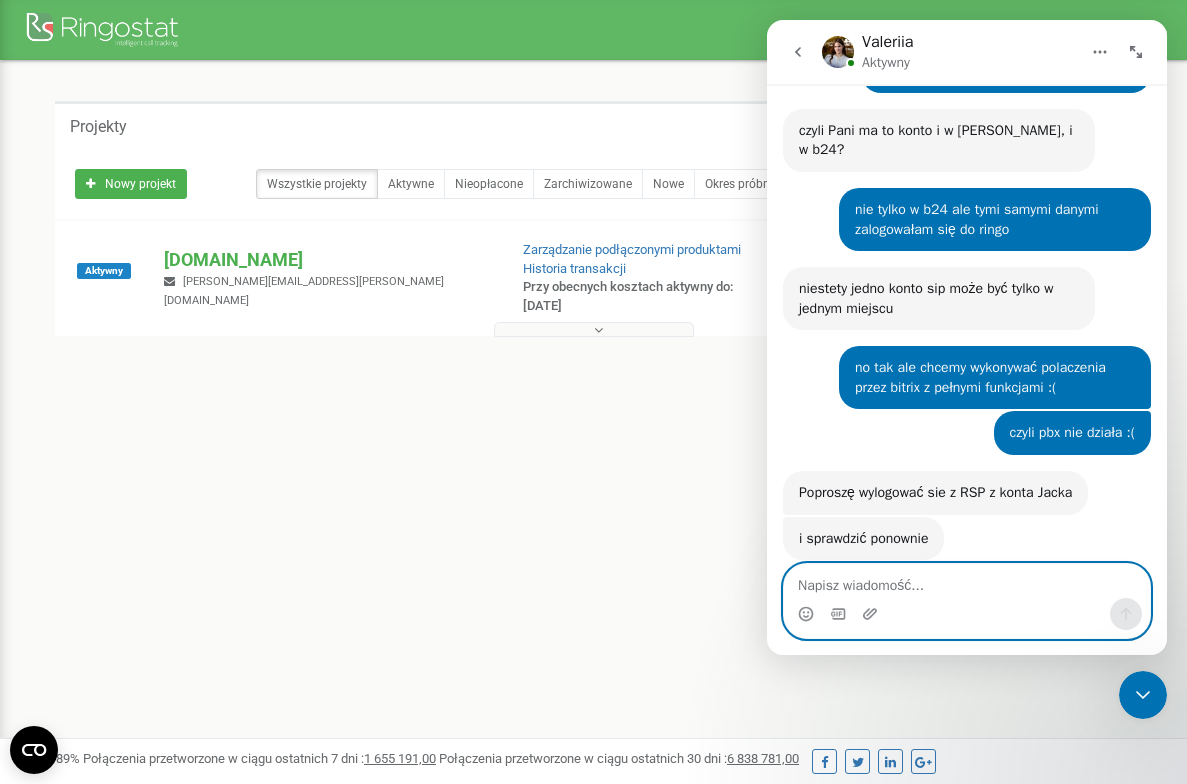 scroll, scrollTop: 5340, scrollLeft: 0, axis: vertical 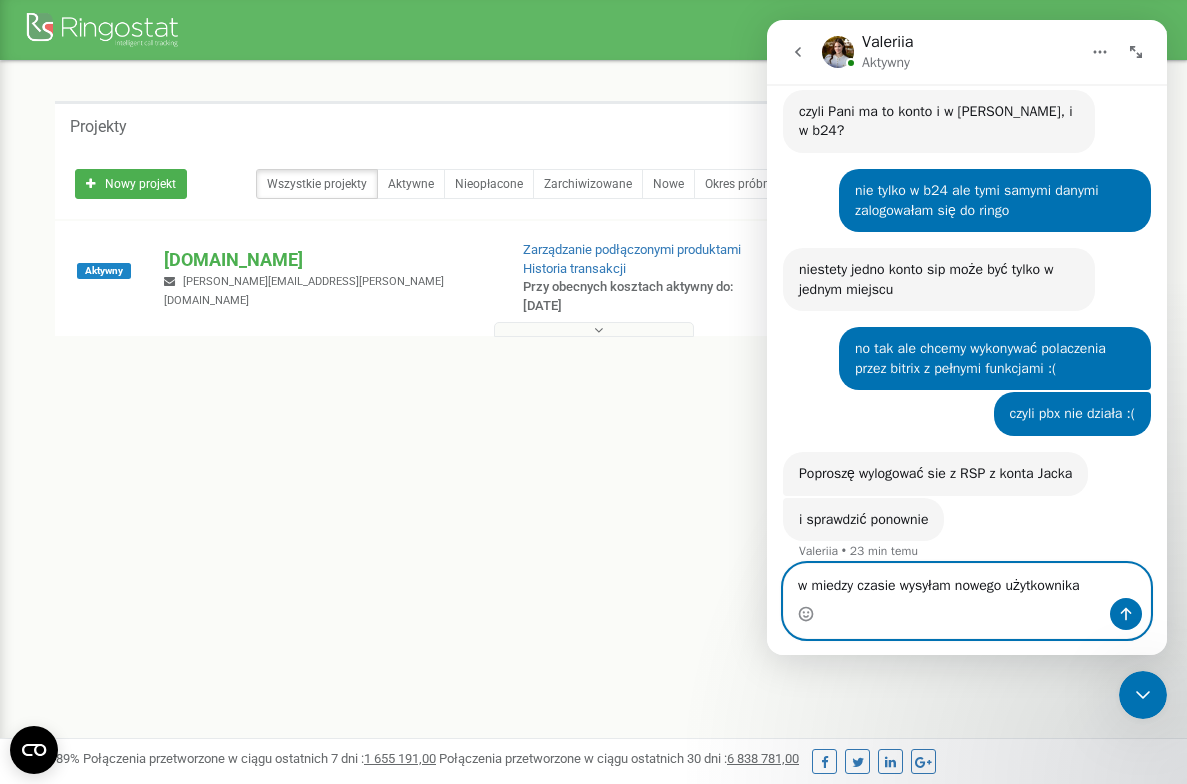 paste on "[PERSON_NAME]" 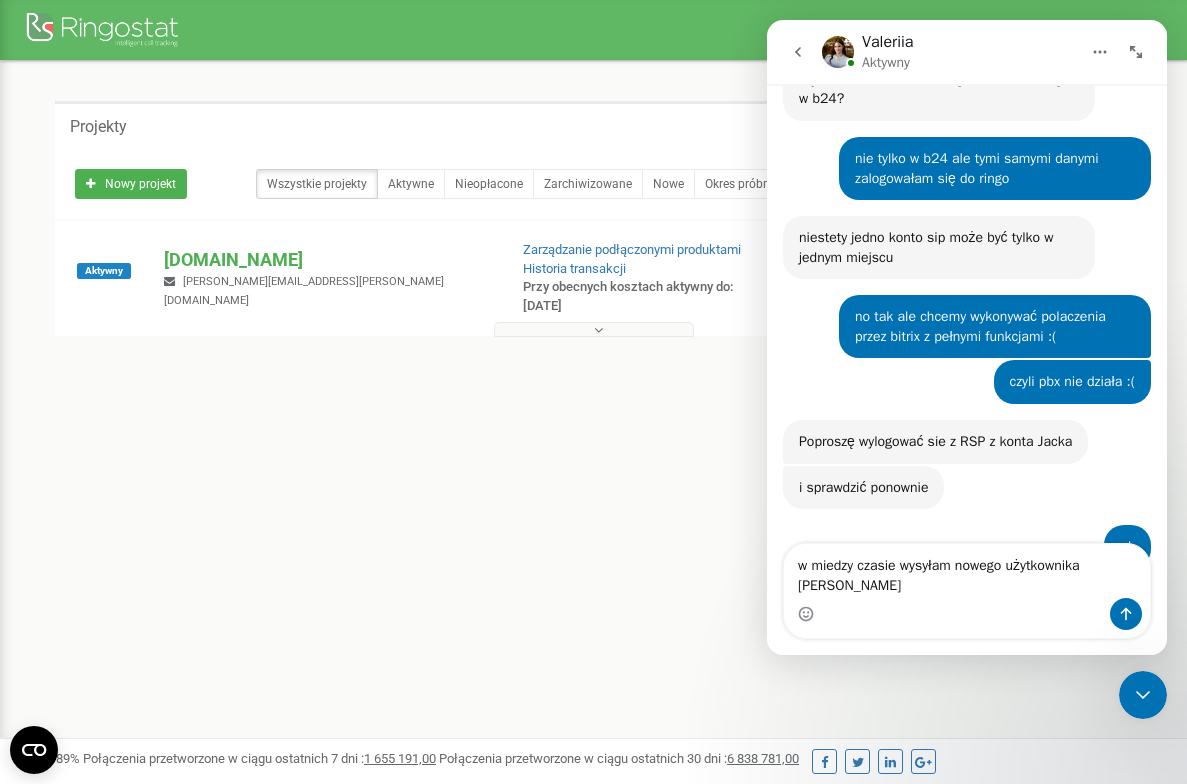 scroll, scrollTop: 5439, scrollLeft: 0, axis: vertical 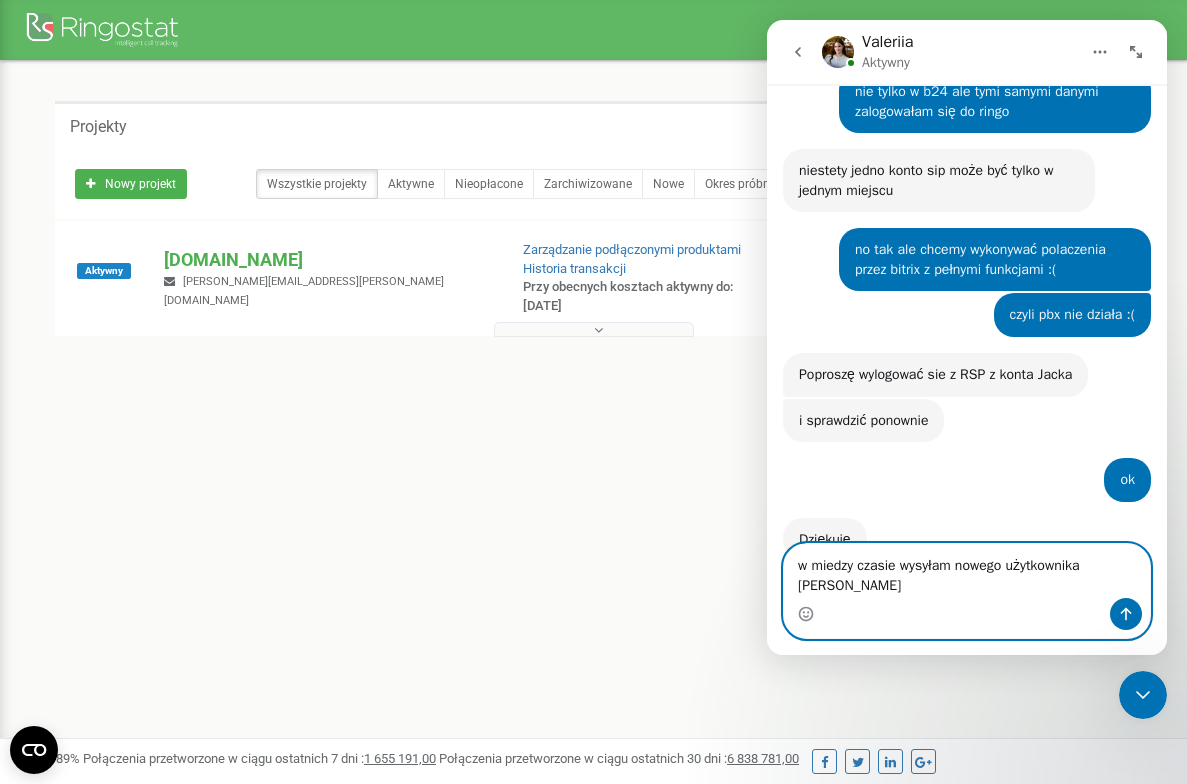 paste on "[EMAIL_ADDRESS][DOMAIN_NAME]" 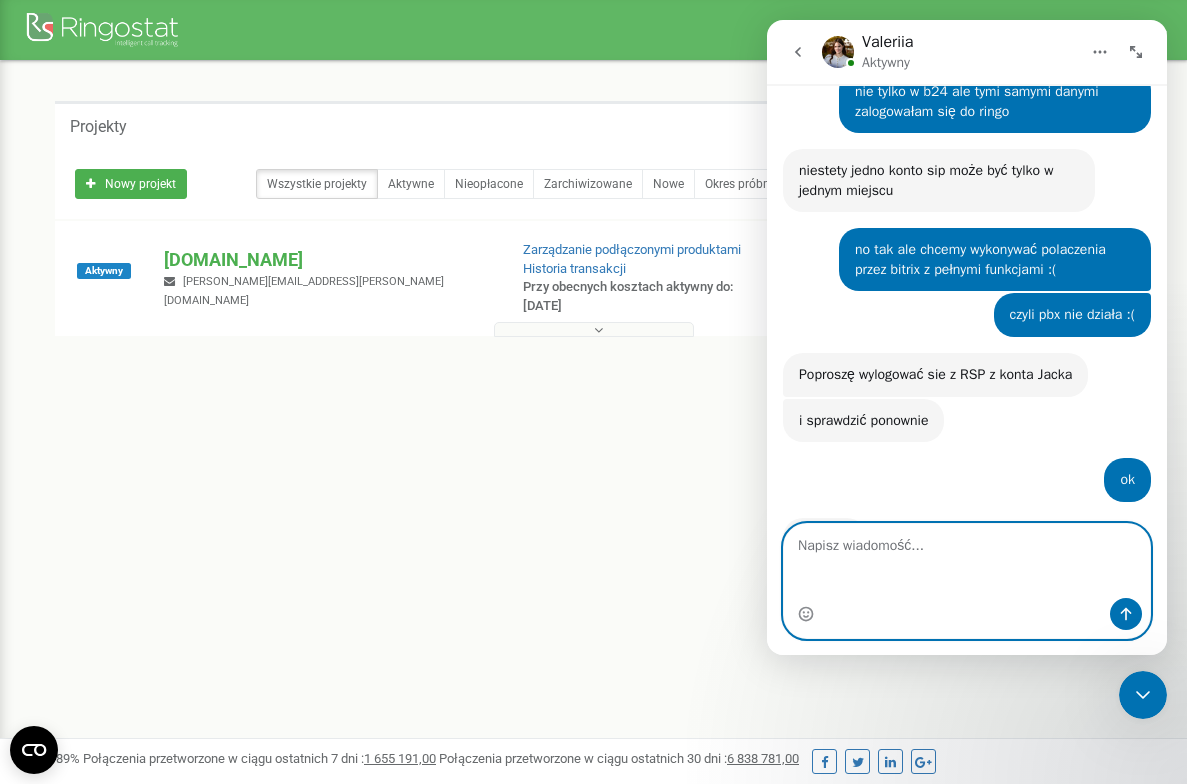 scroll, scrollTop: 5496, scrollLeft: 0, axis: vertical 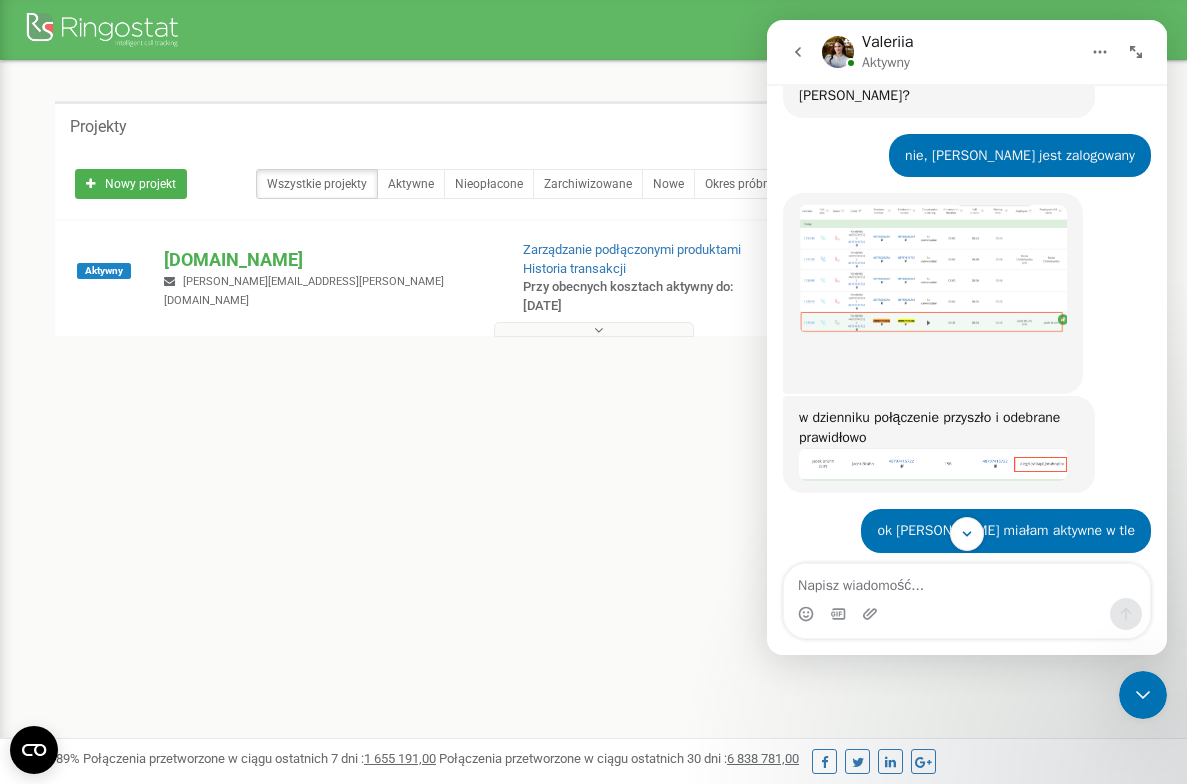 click at bounding box center (933, 269) 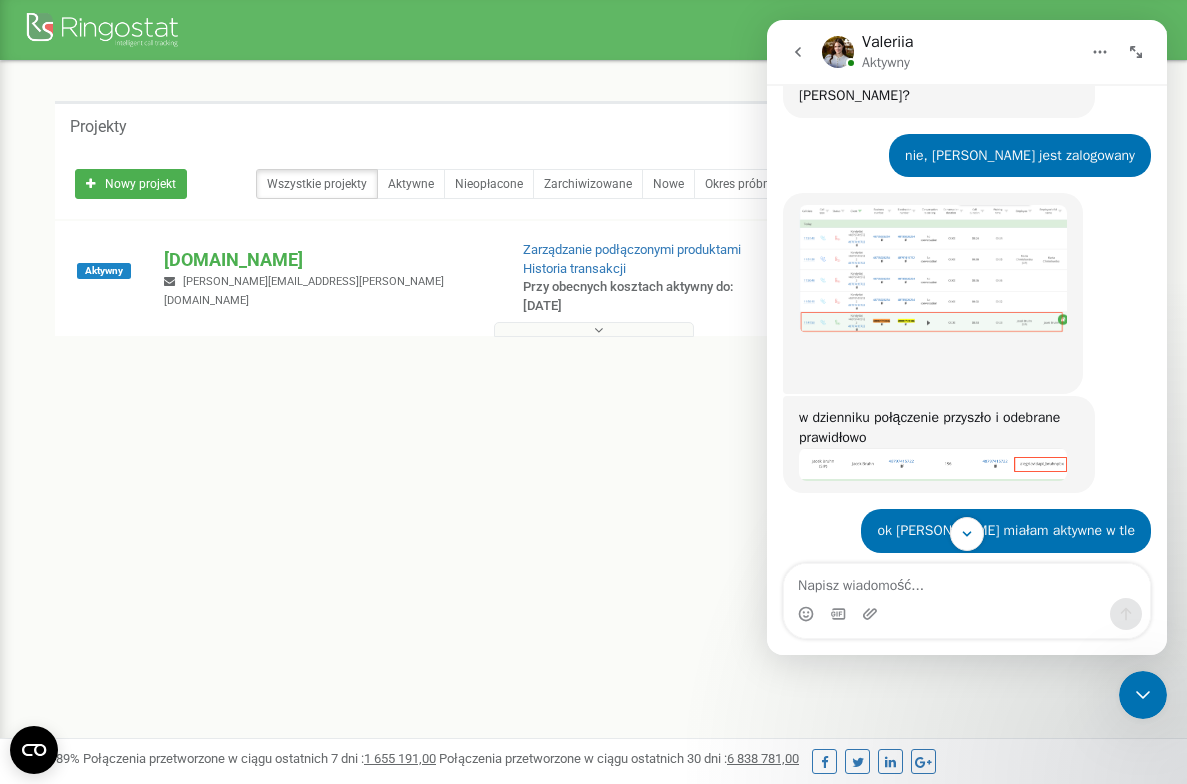 scroll, scrollTop: 0, scrollLeft: 0, axis: both 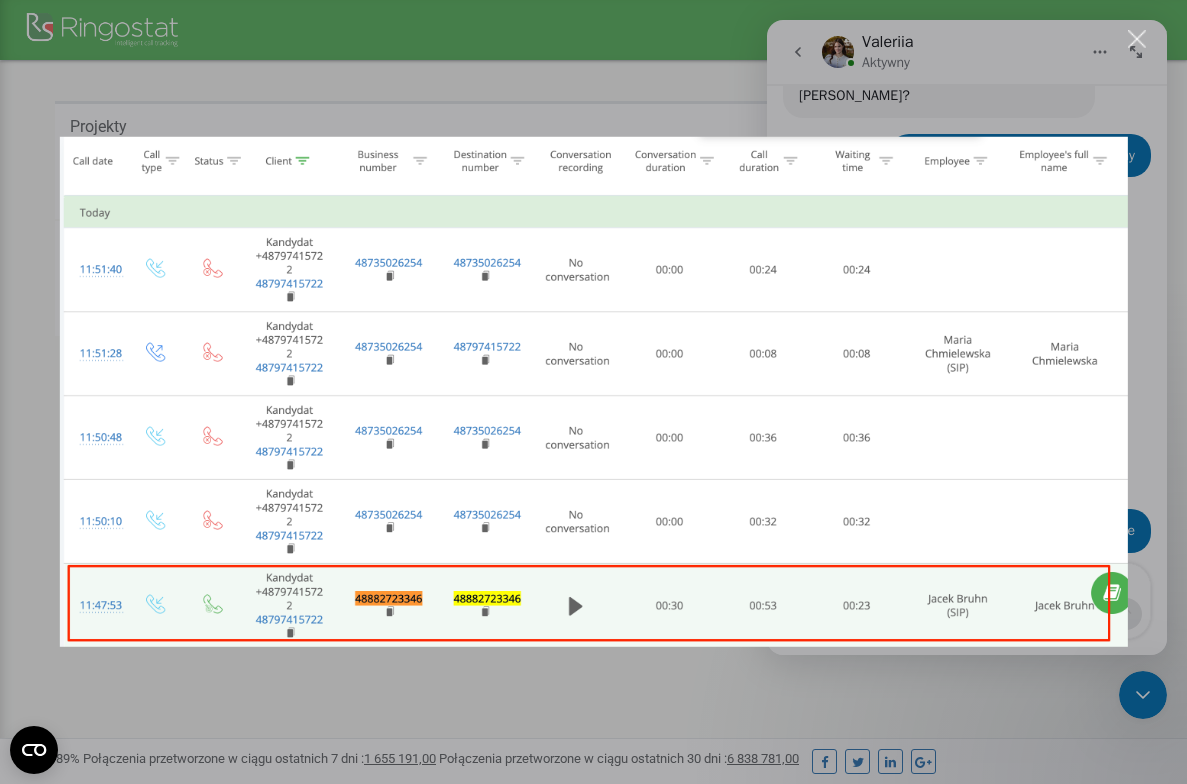 click at bounding box center (593, 392) 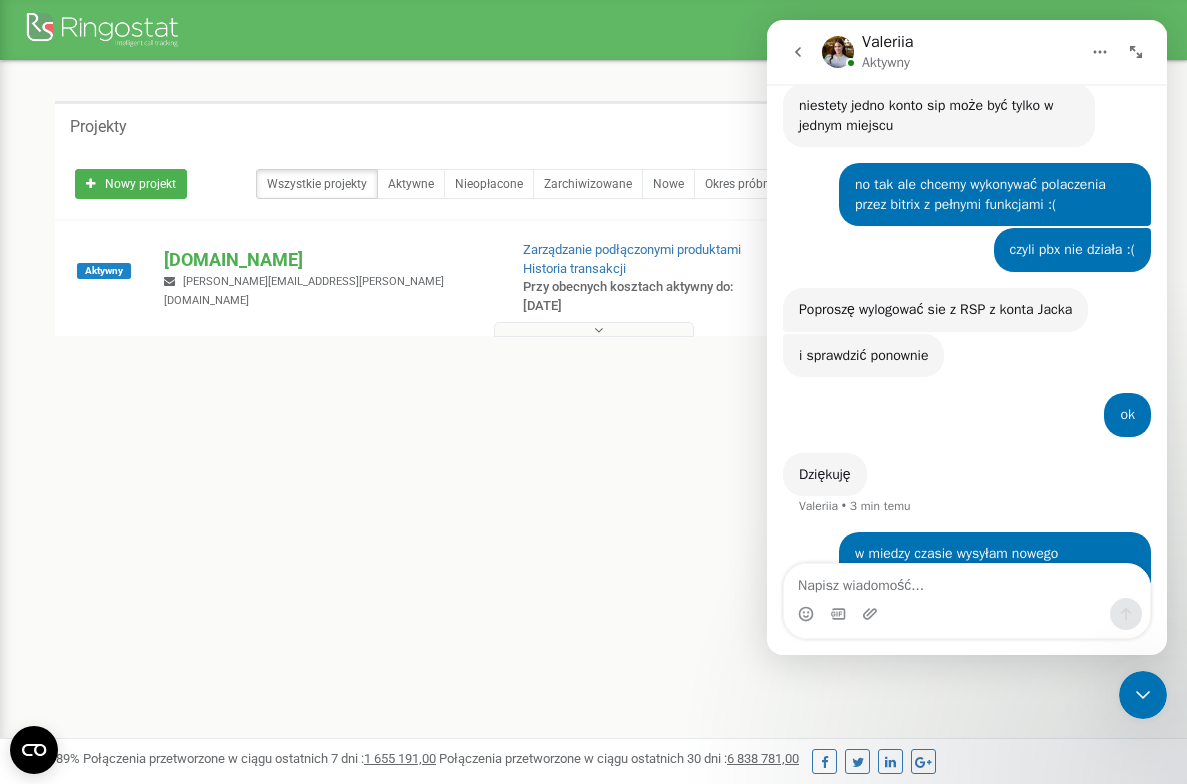 scroll, scrollTop: 331, scrollLeft: 0, axis: vertical 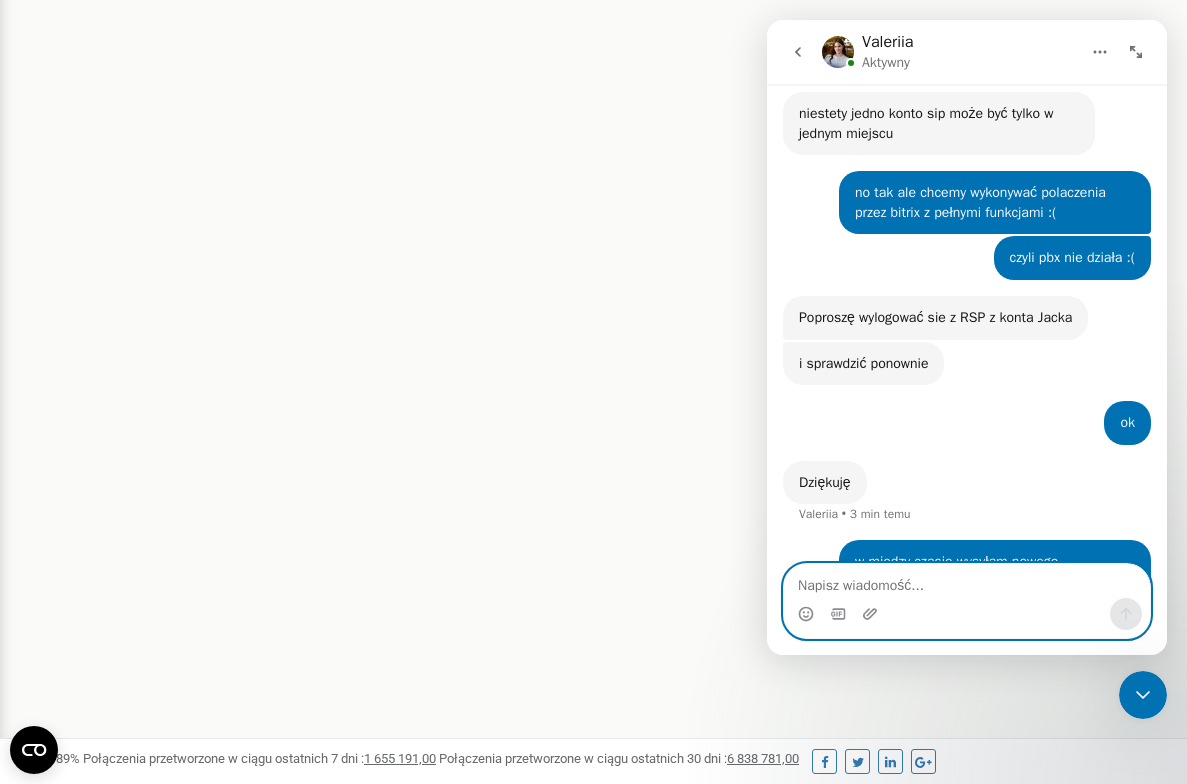 click at bounding box center (967, 581) 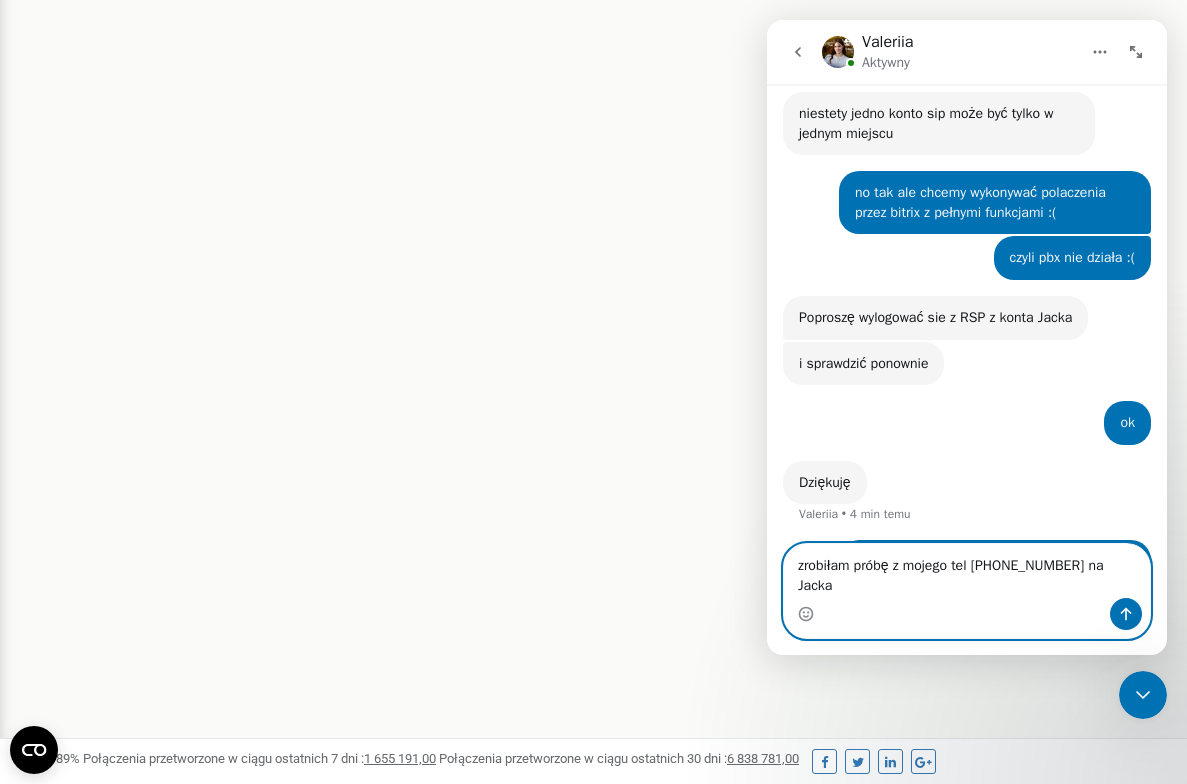 paste on "48882723346" 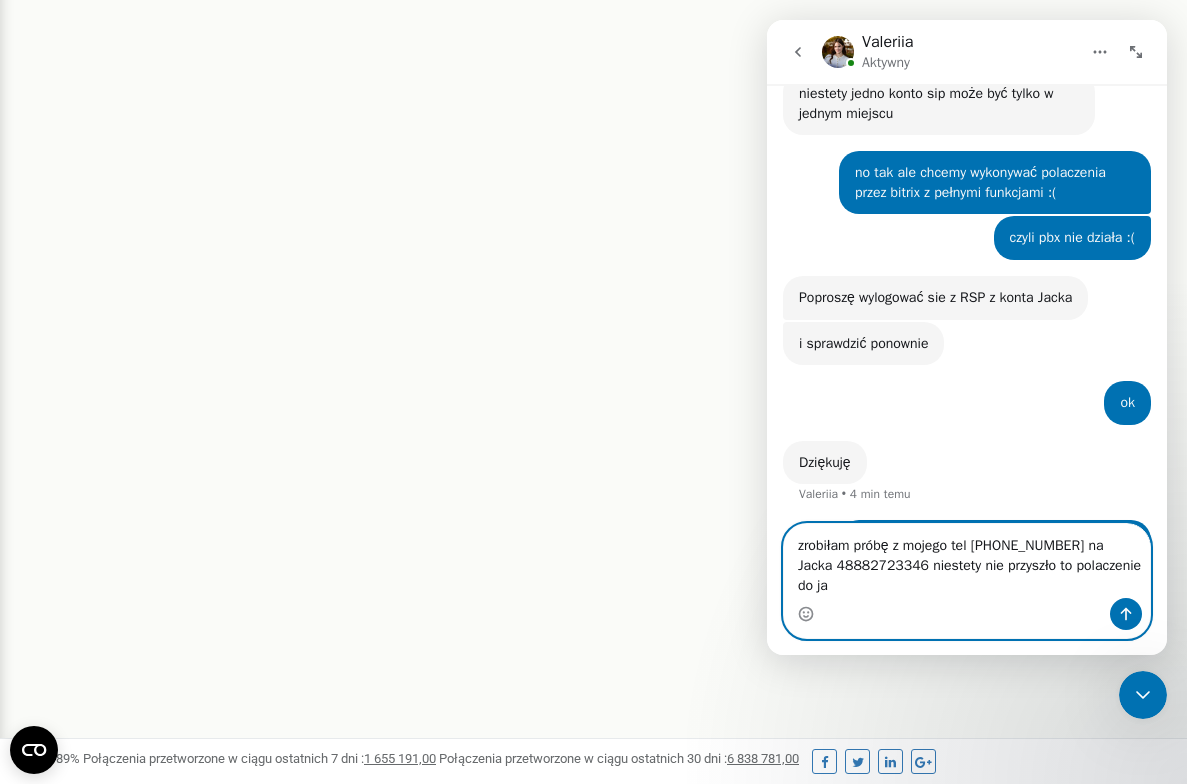 scroll, scrollTop: 5536, scrollLeft: 0, axis: vertical 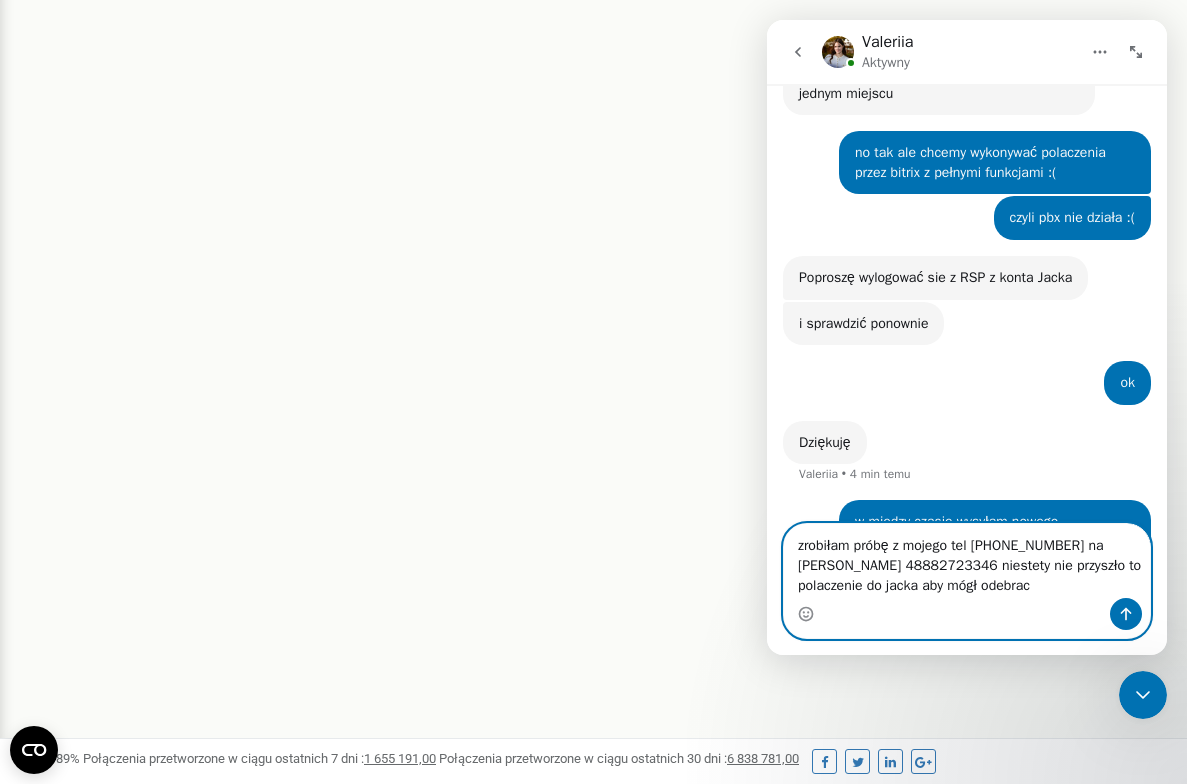 type on "zrobiłam próbę z mojego tel [PHONE_NUMBER] na [PERSON_NAME] 48882723346 niestety nie przyszło to polaczenie do [PERSON_NAME] aby mógł odebrać" 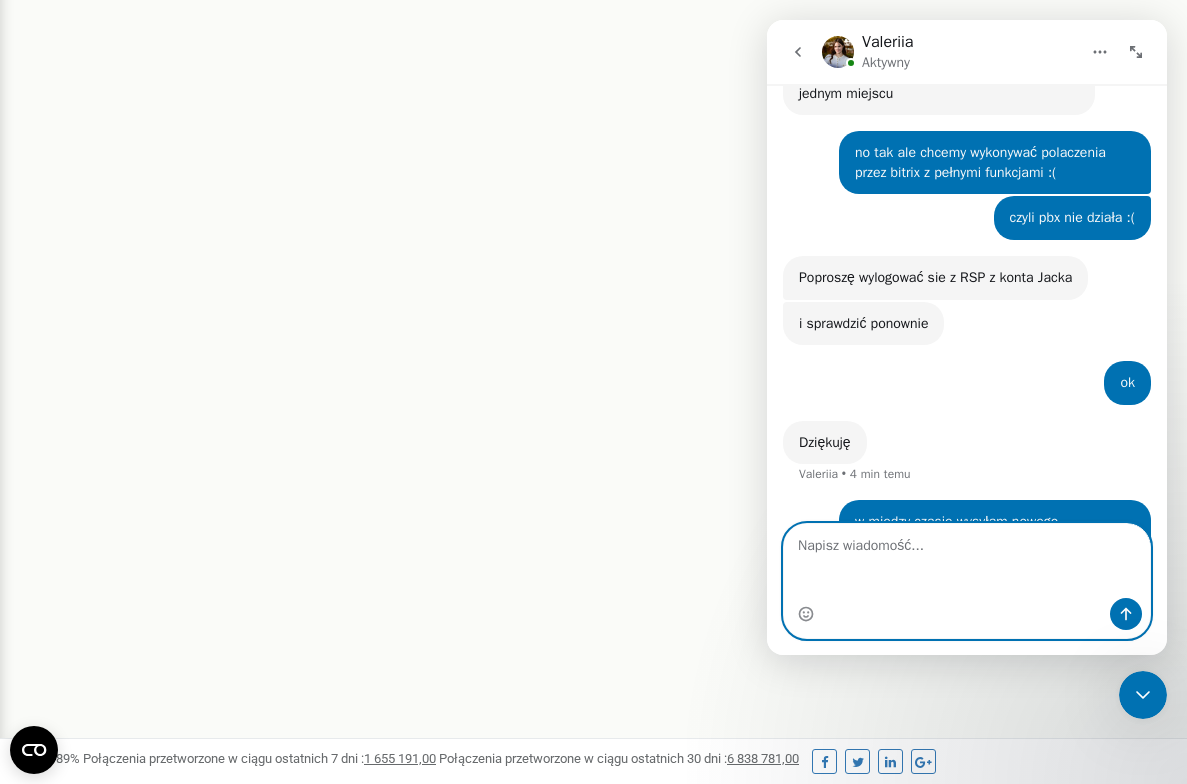 scroll, scrollTop: 5474, scrollLeft: 0, axis: vertical 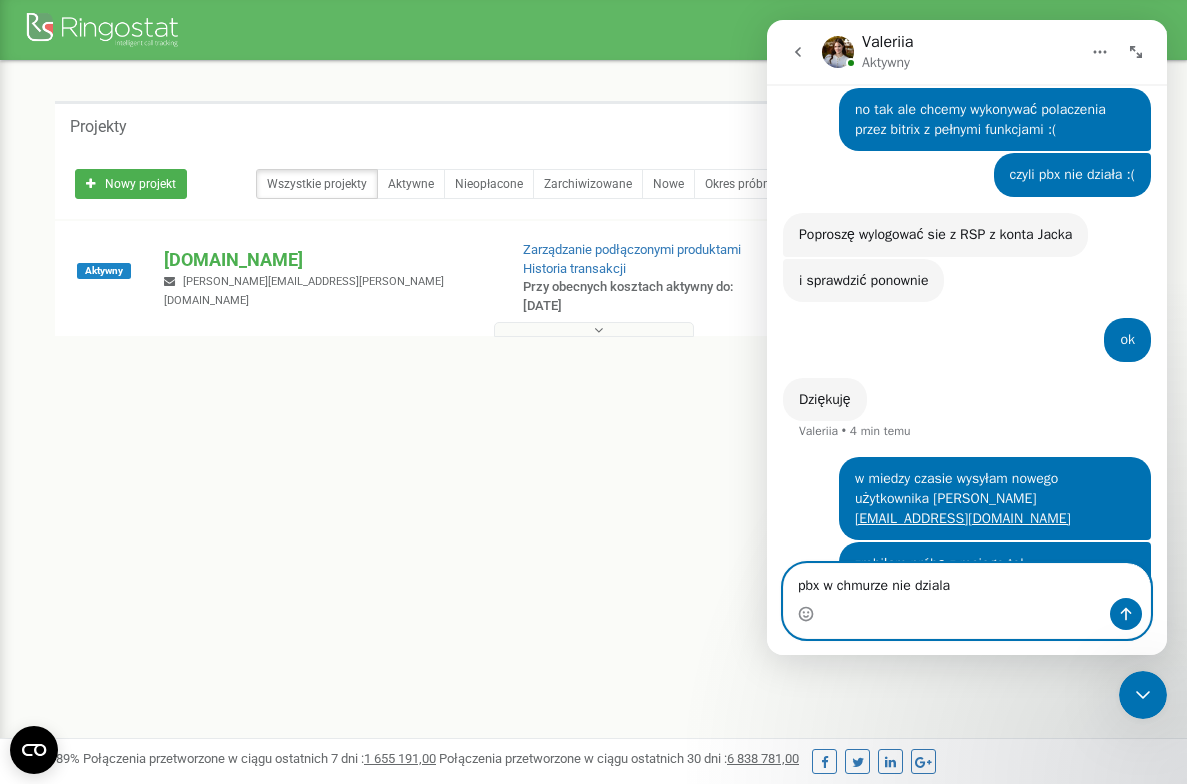 type on "pbx w [GEOGRAPHIC_DATA] nie działa" 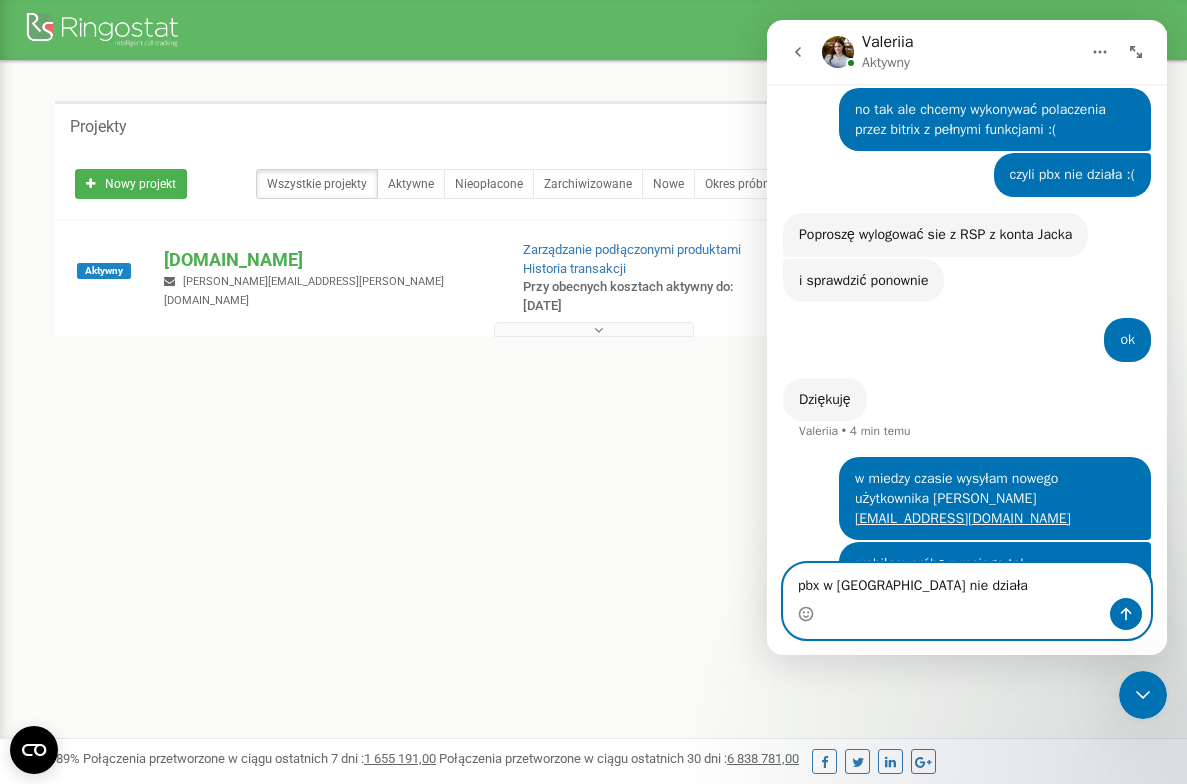 type 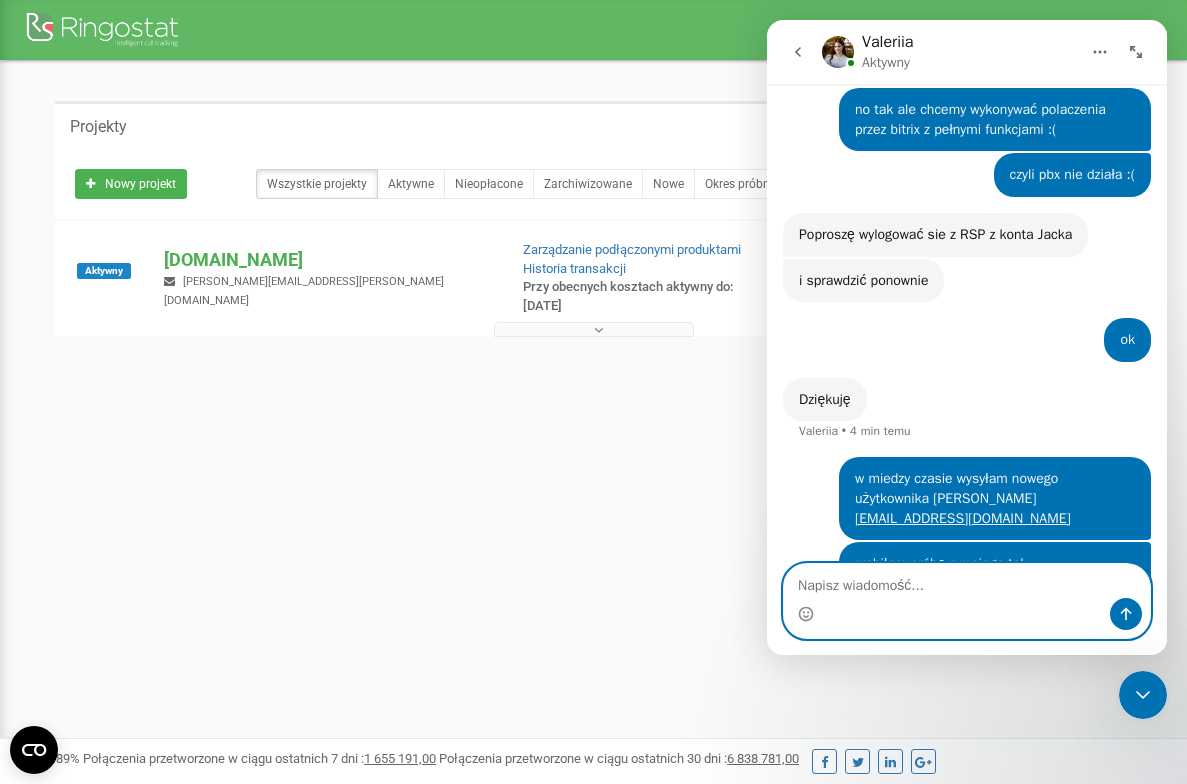 scroll, scrollTop: 5624, scrollLeft: 0, axis: vertical 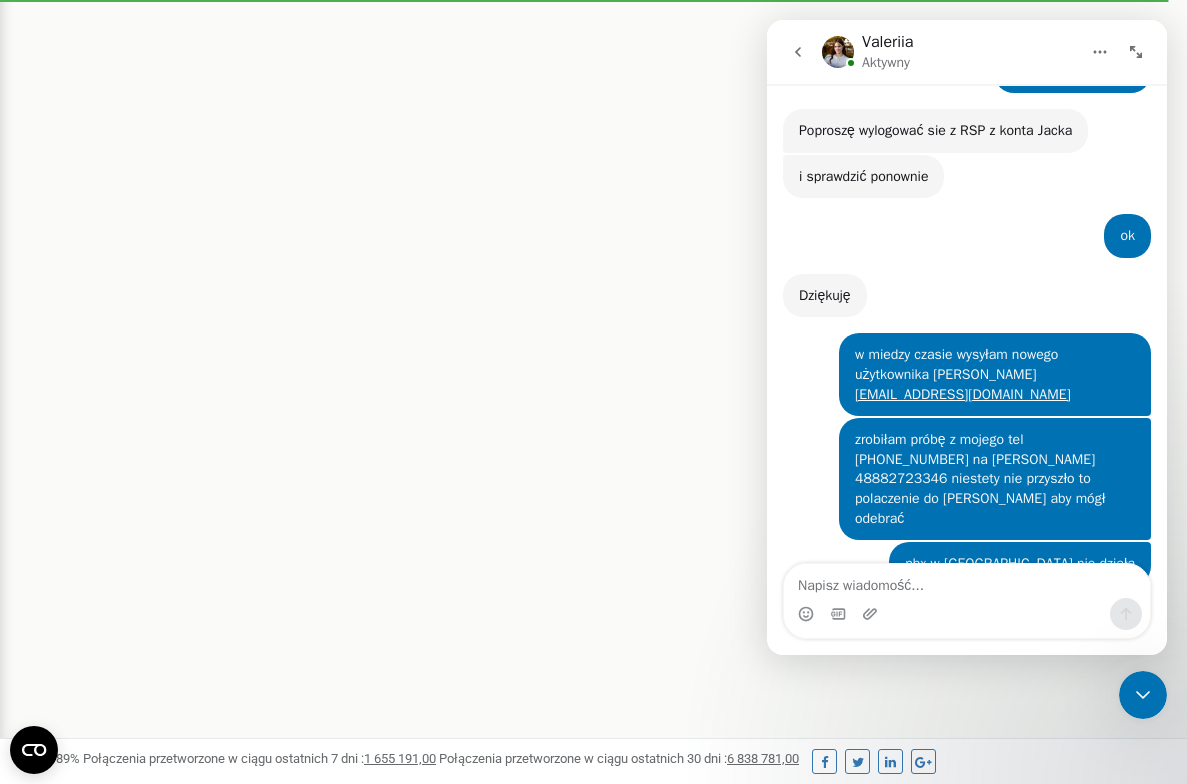 click at bounding box center [967, 581] 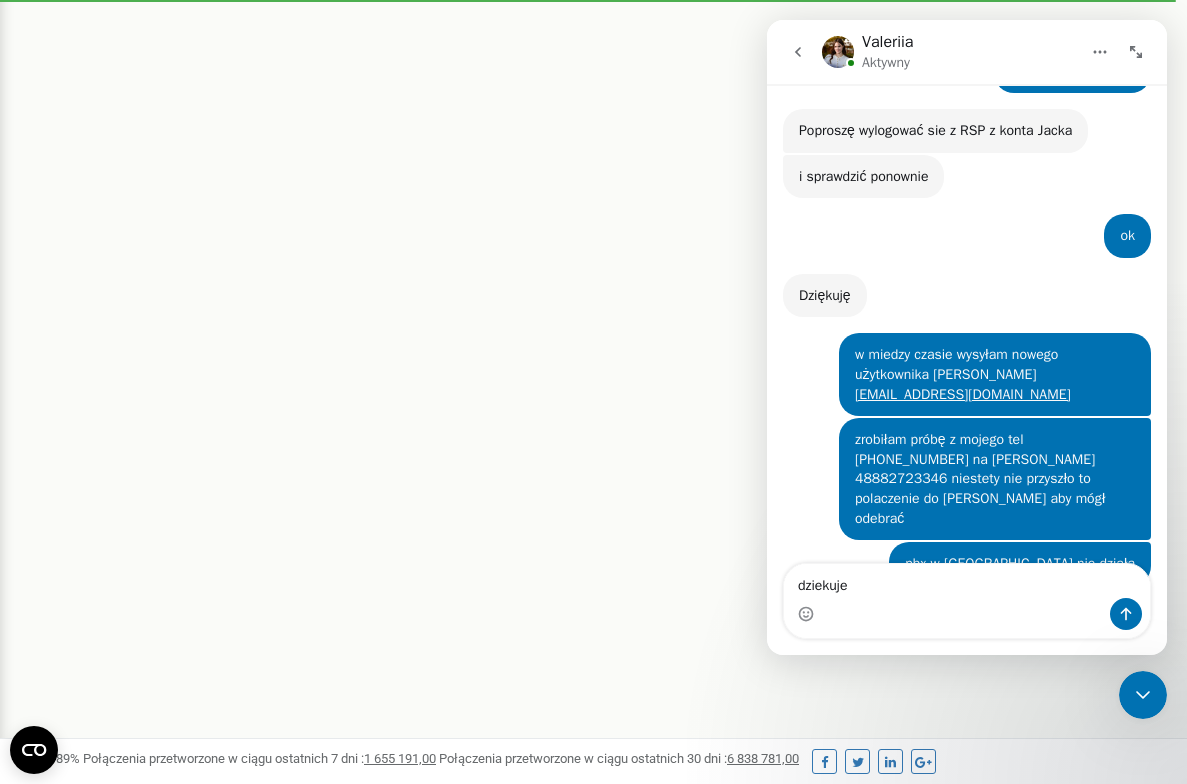 type on "dziękuję" 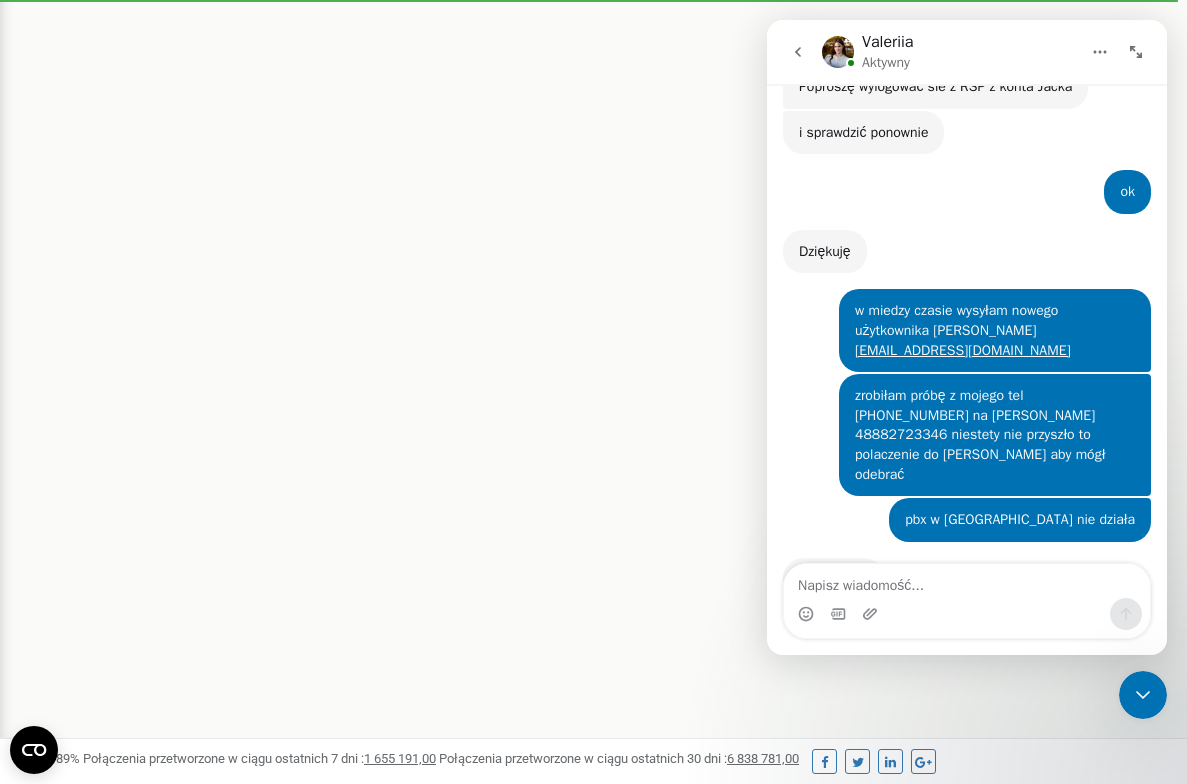 scroll, scrollTop: 5682, scrollLeft: 0, axis: vertical 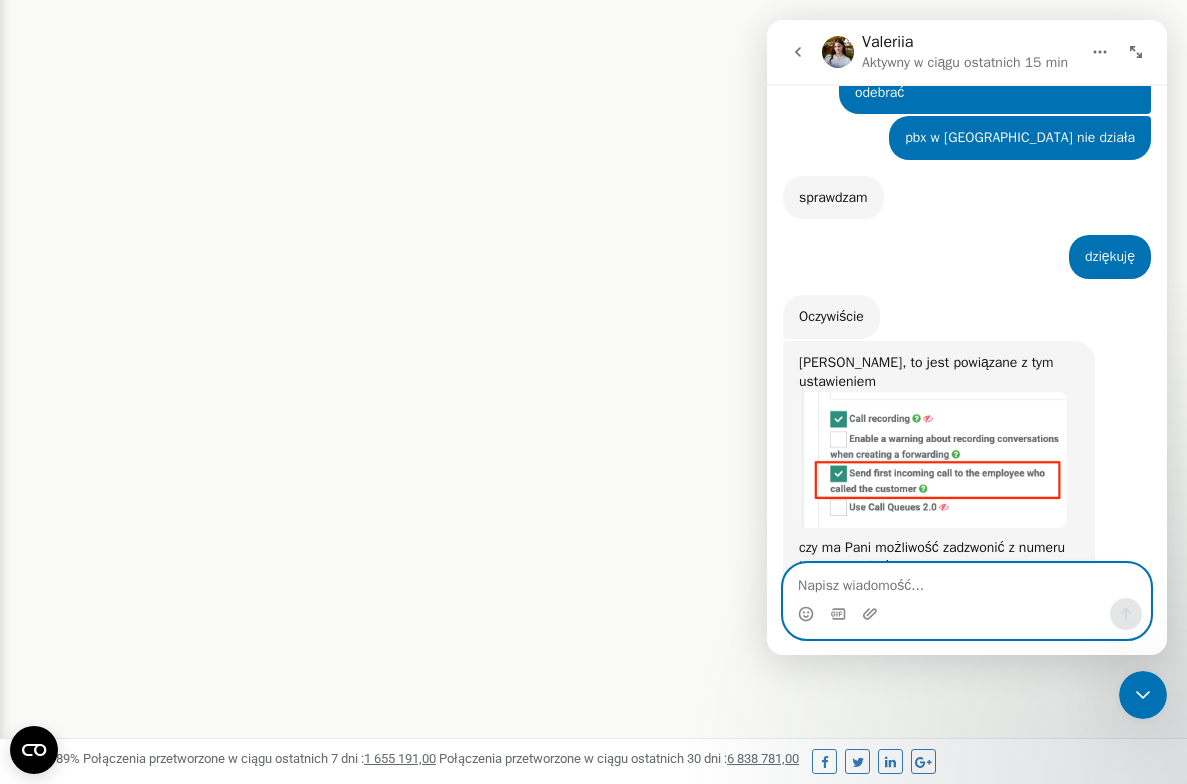 click at bounding box center (967, 581) 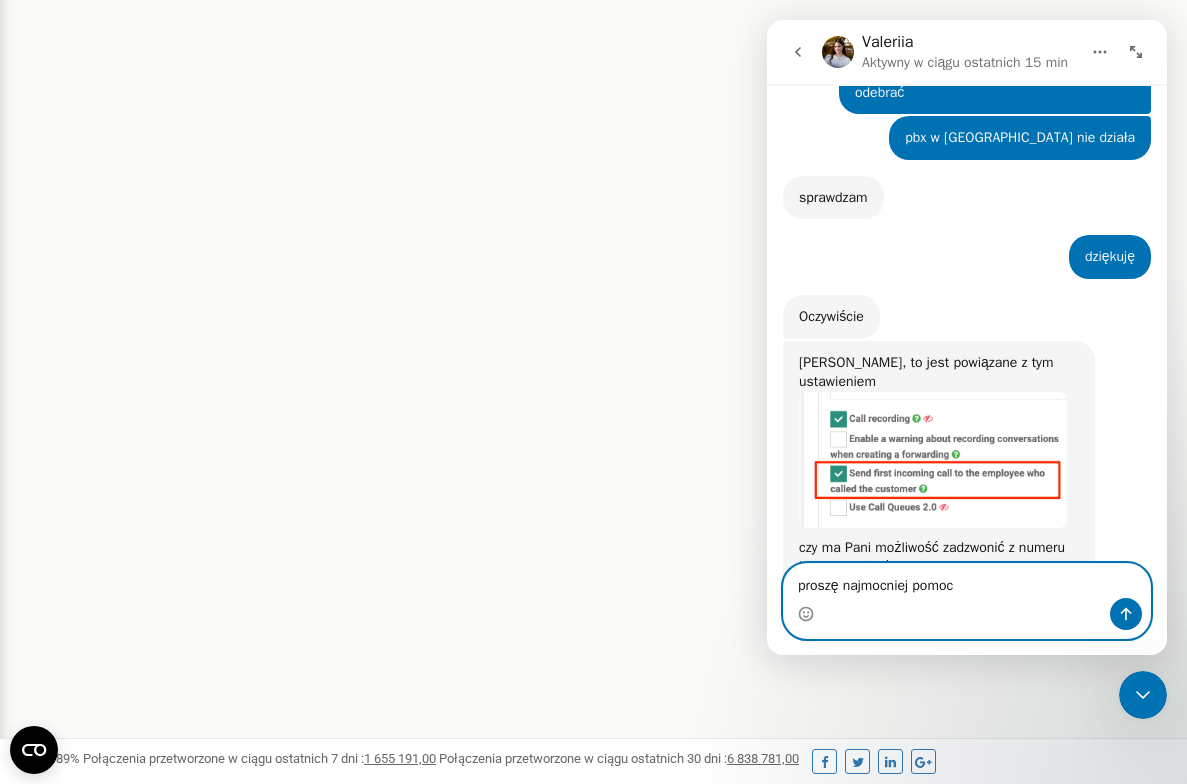 type on "proszę najmocniej pomoc" 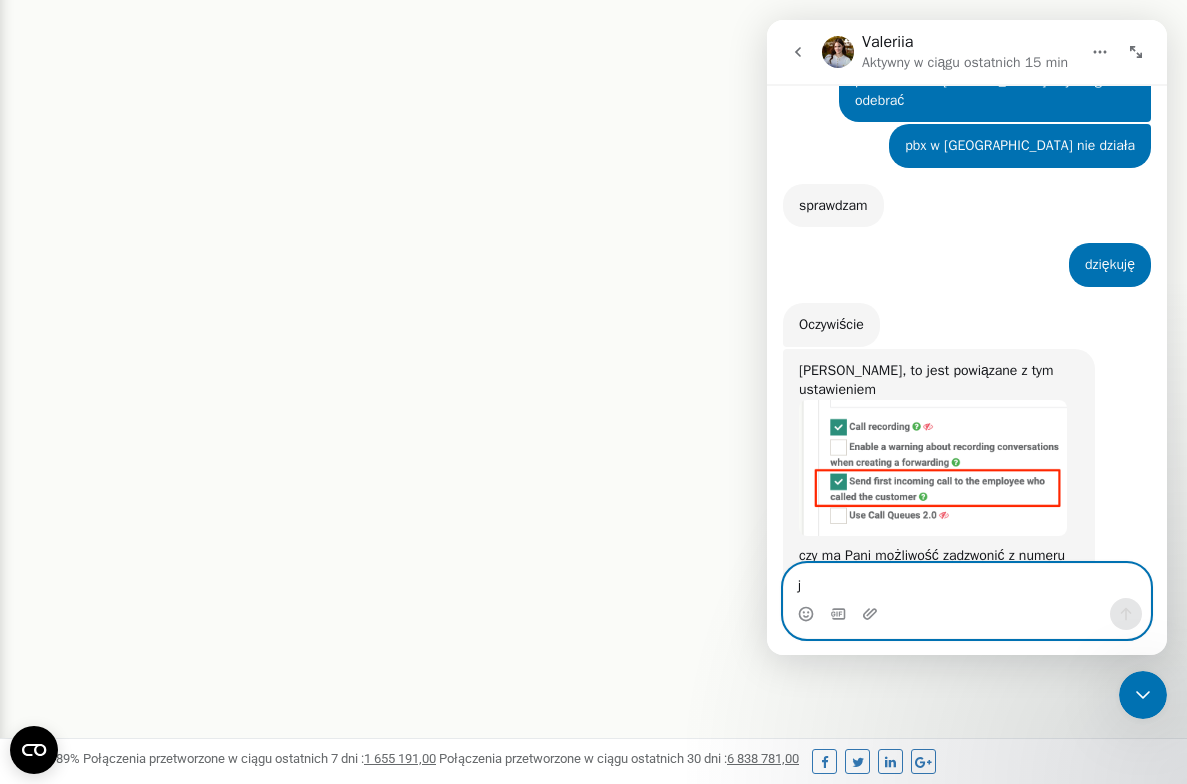 scroll, scrollTop: 6108, scrollLeft: 0, axis: vertical 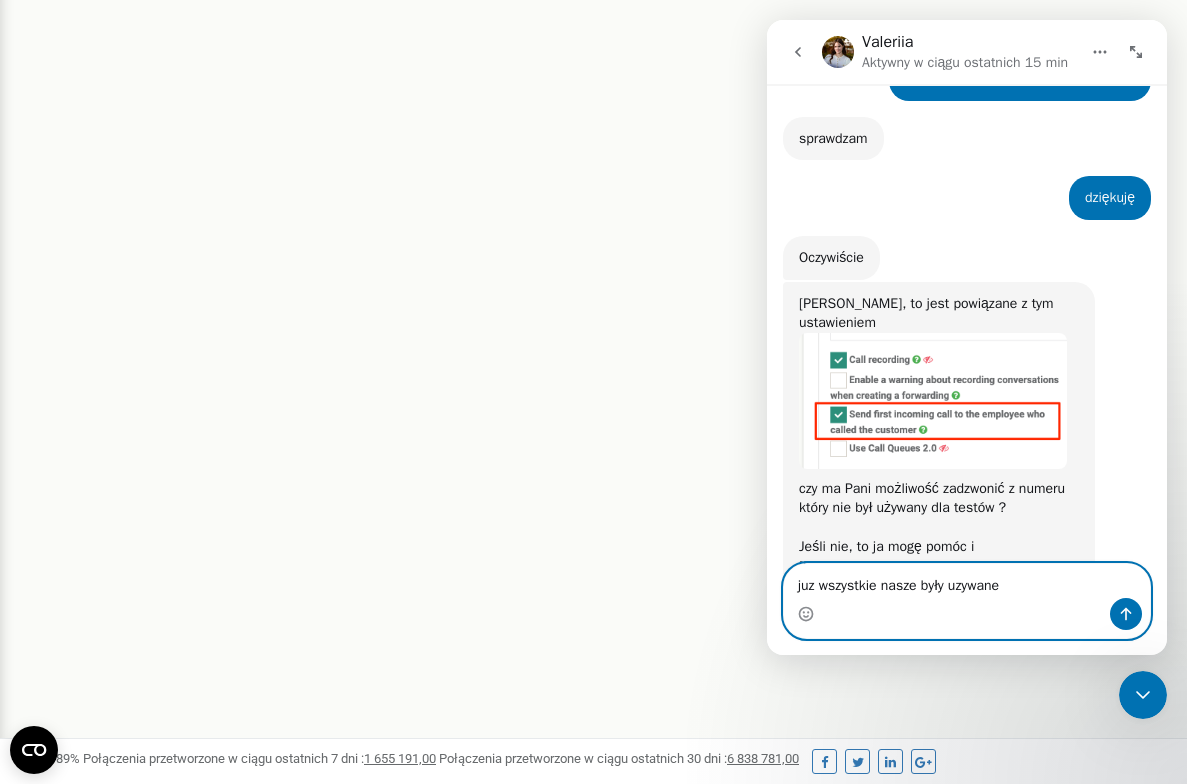 type on "juz wszystkie nasze były używane" 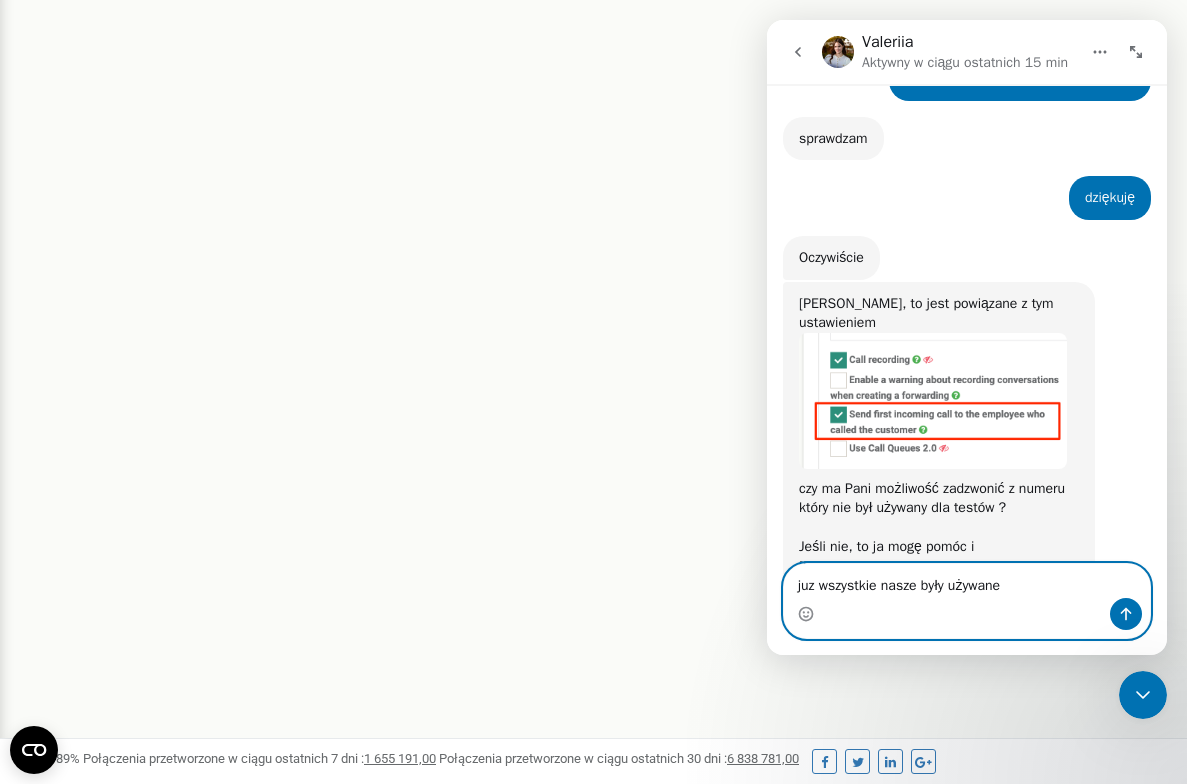 type 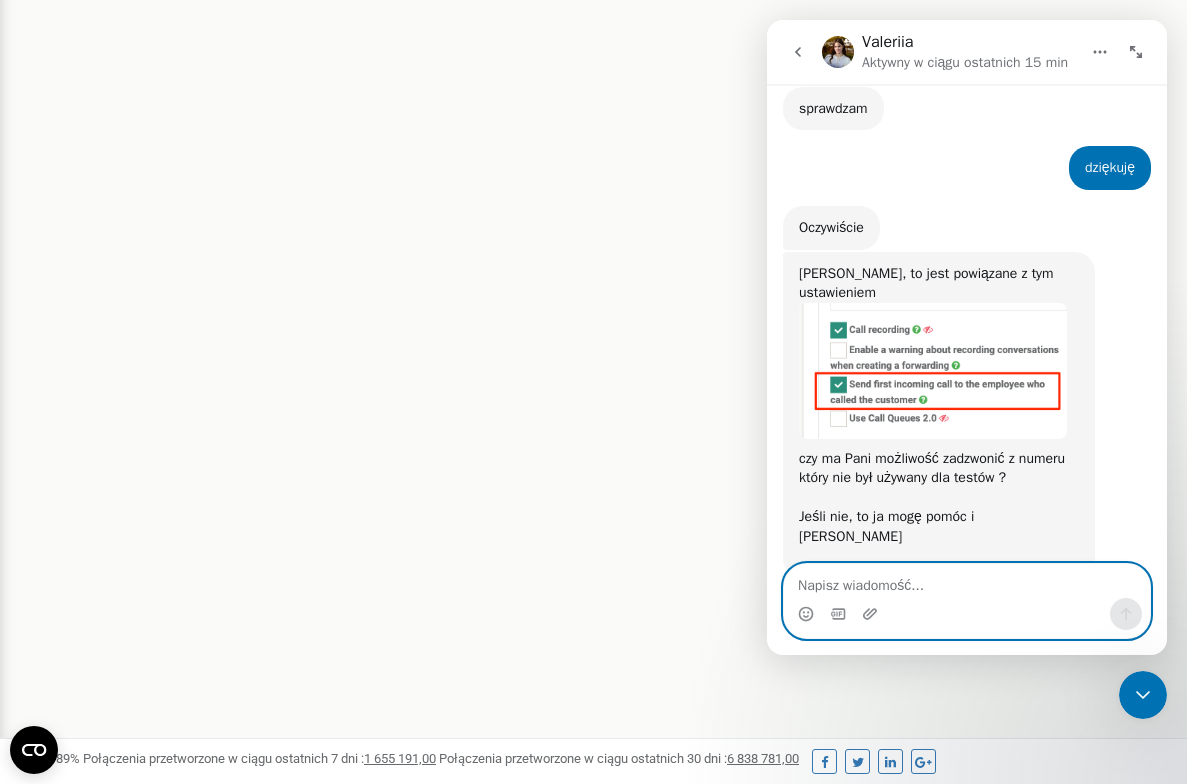 scroll, scrollTop: 6153, scrollLeft: 0, axis: vertical 